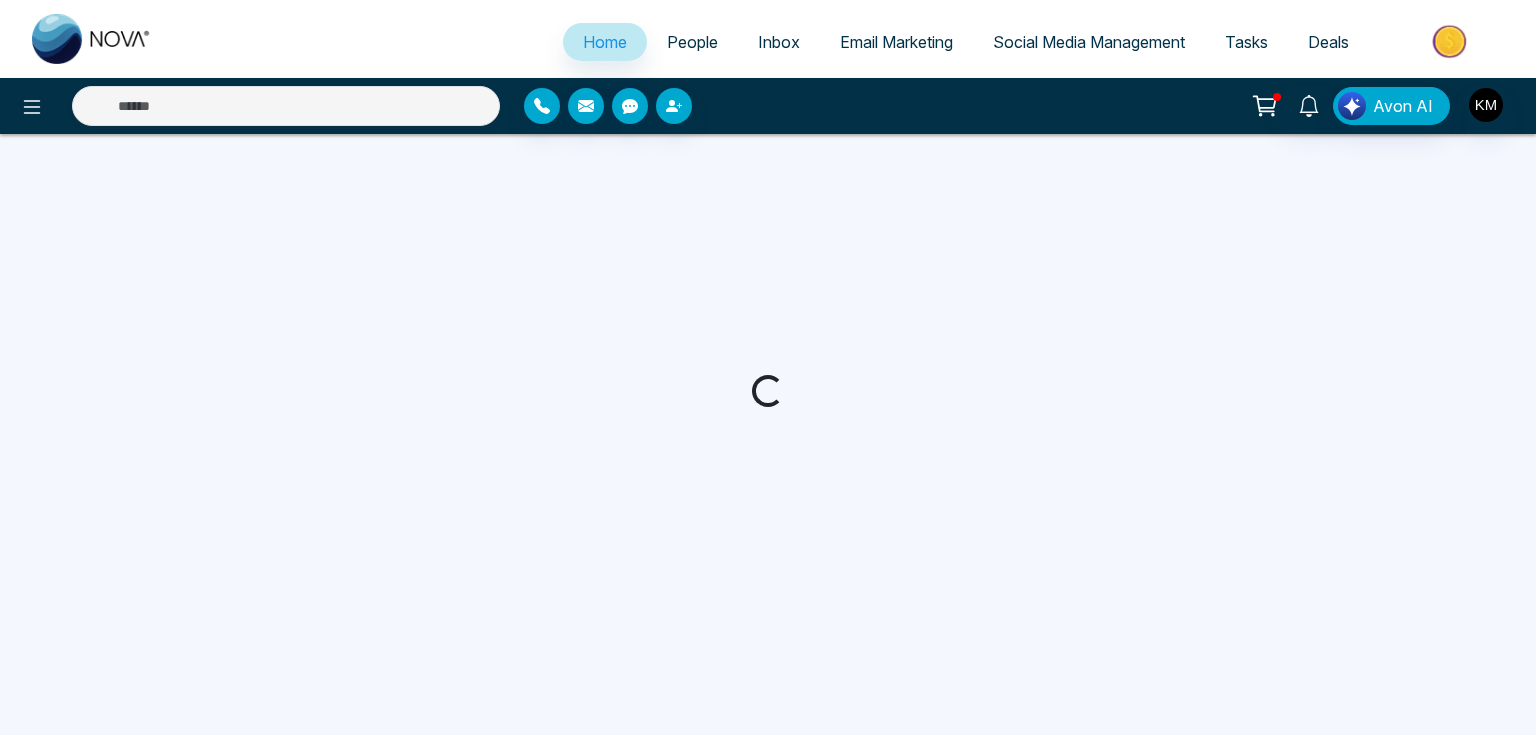 select on "*" 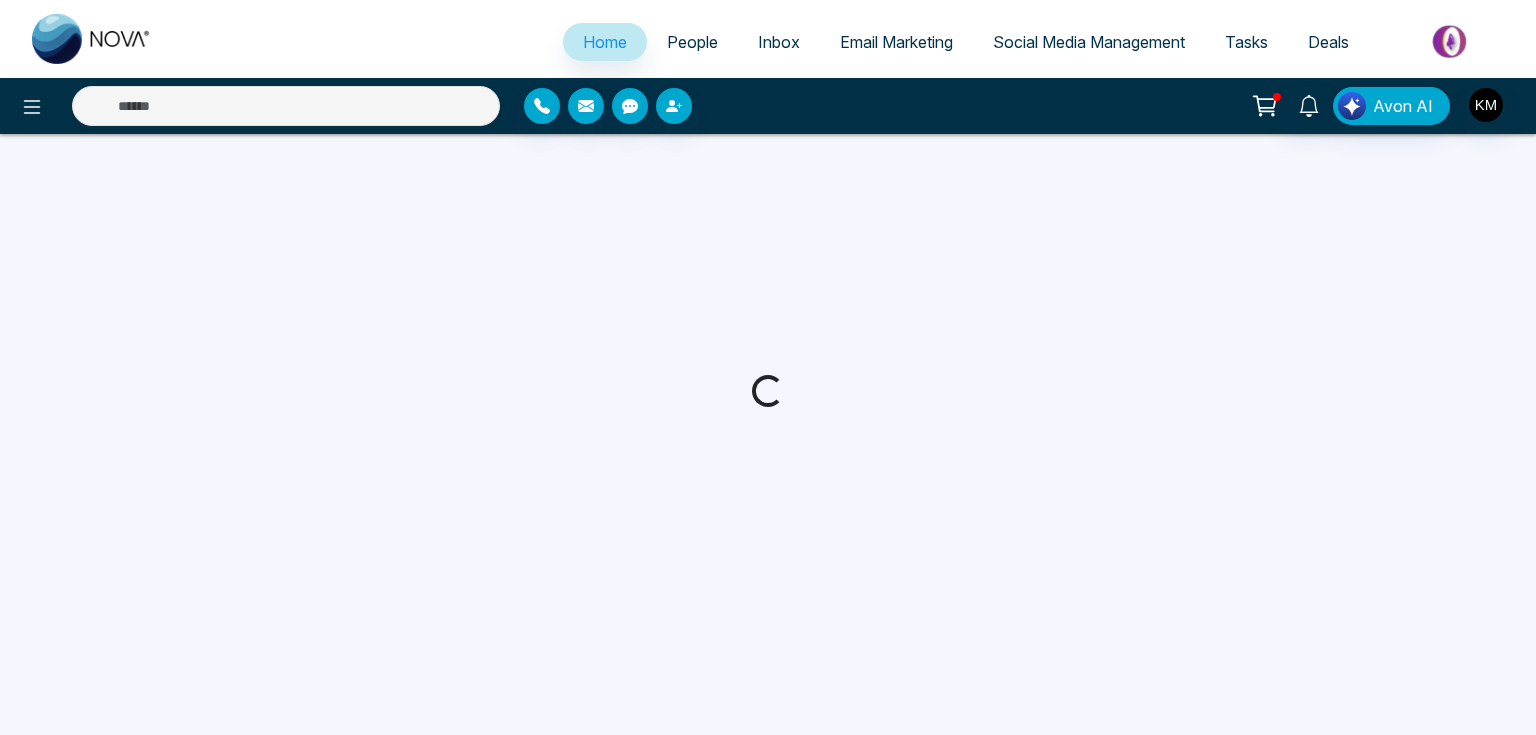select on "*" 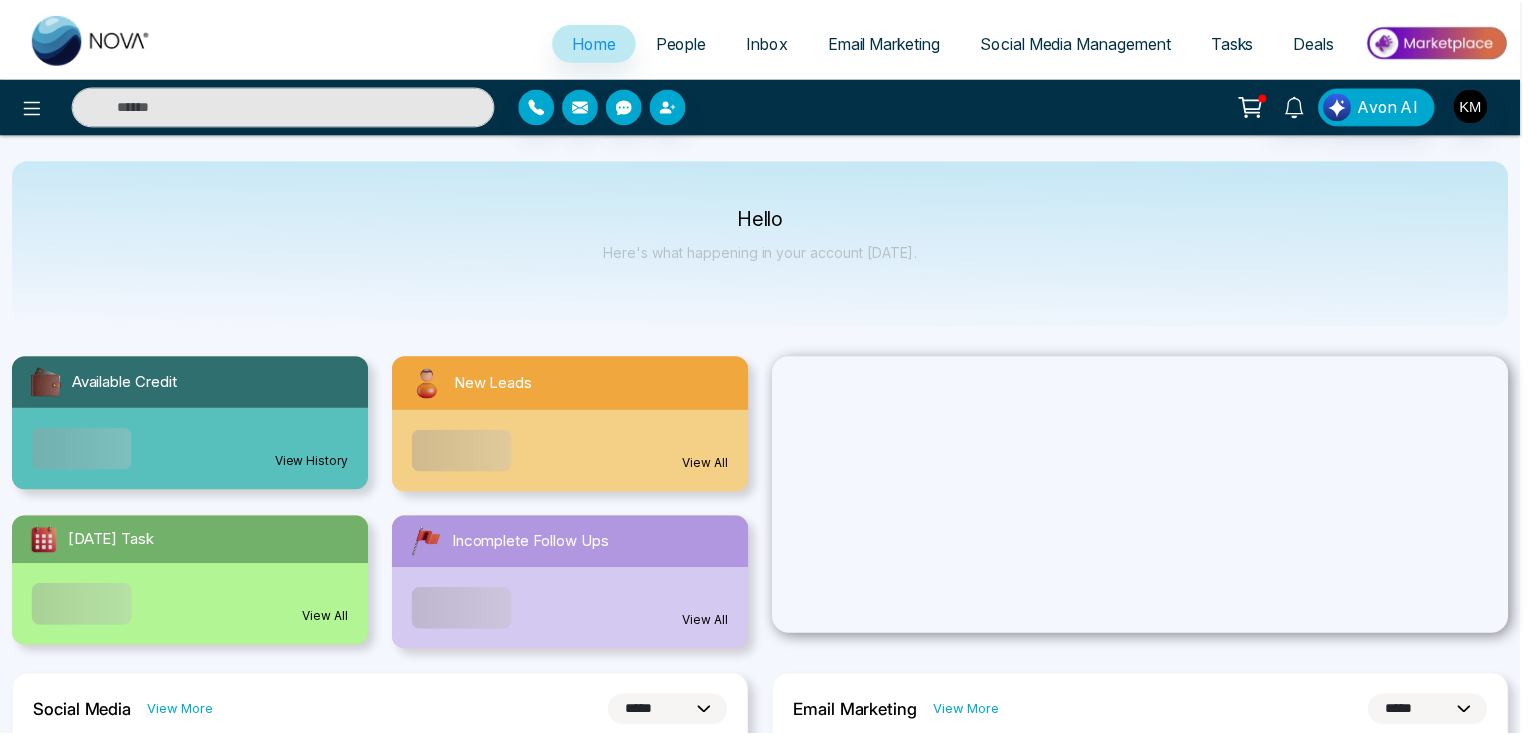 scroll, scrollTop: 0, scrollLeft: 0, axis: both 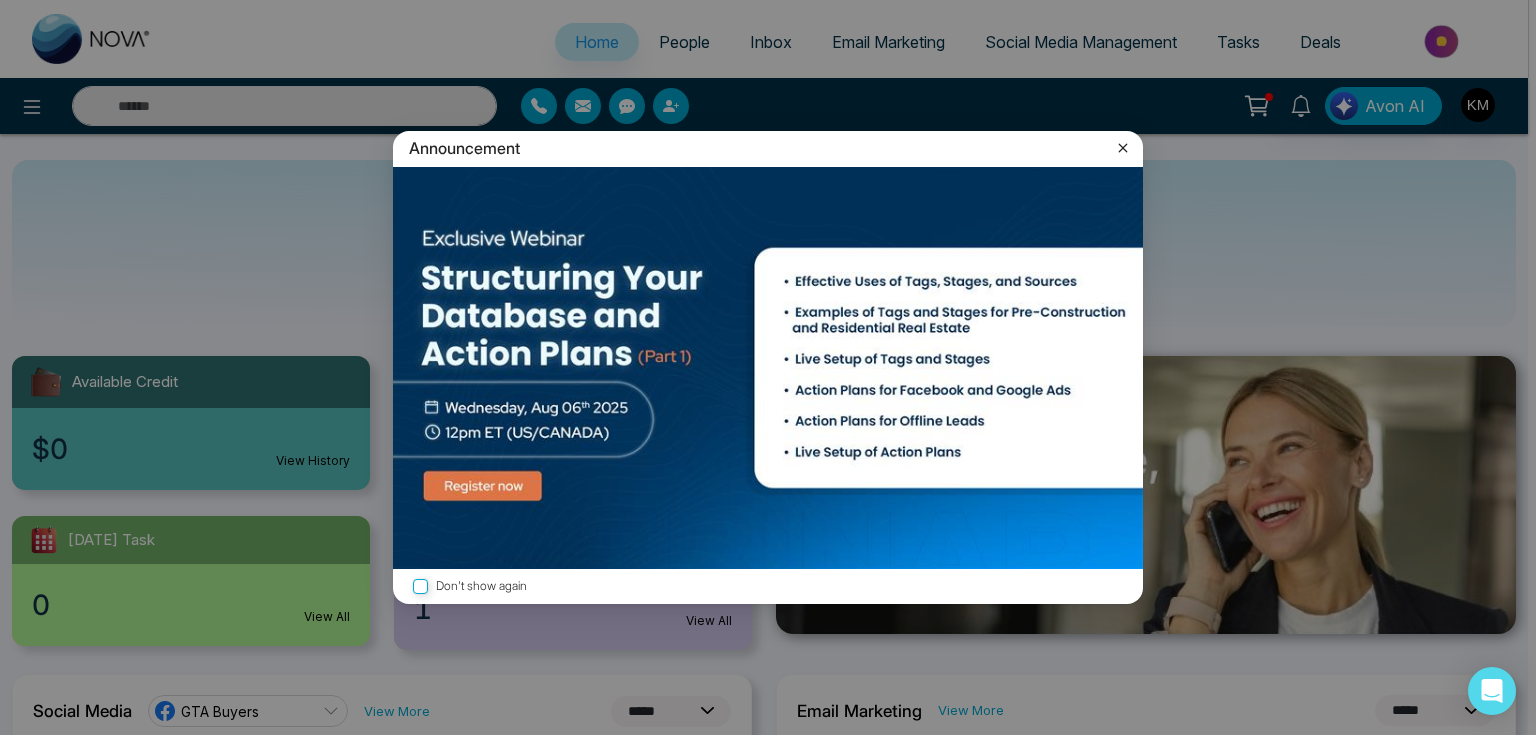 click 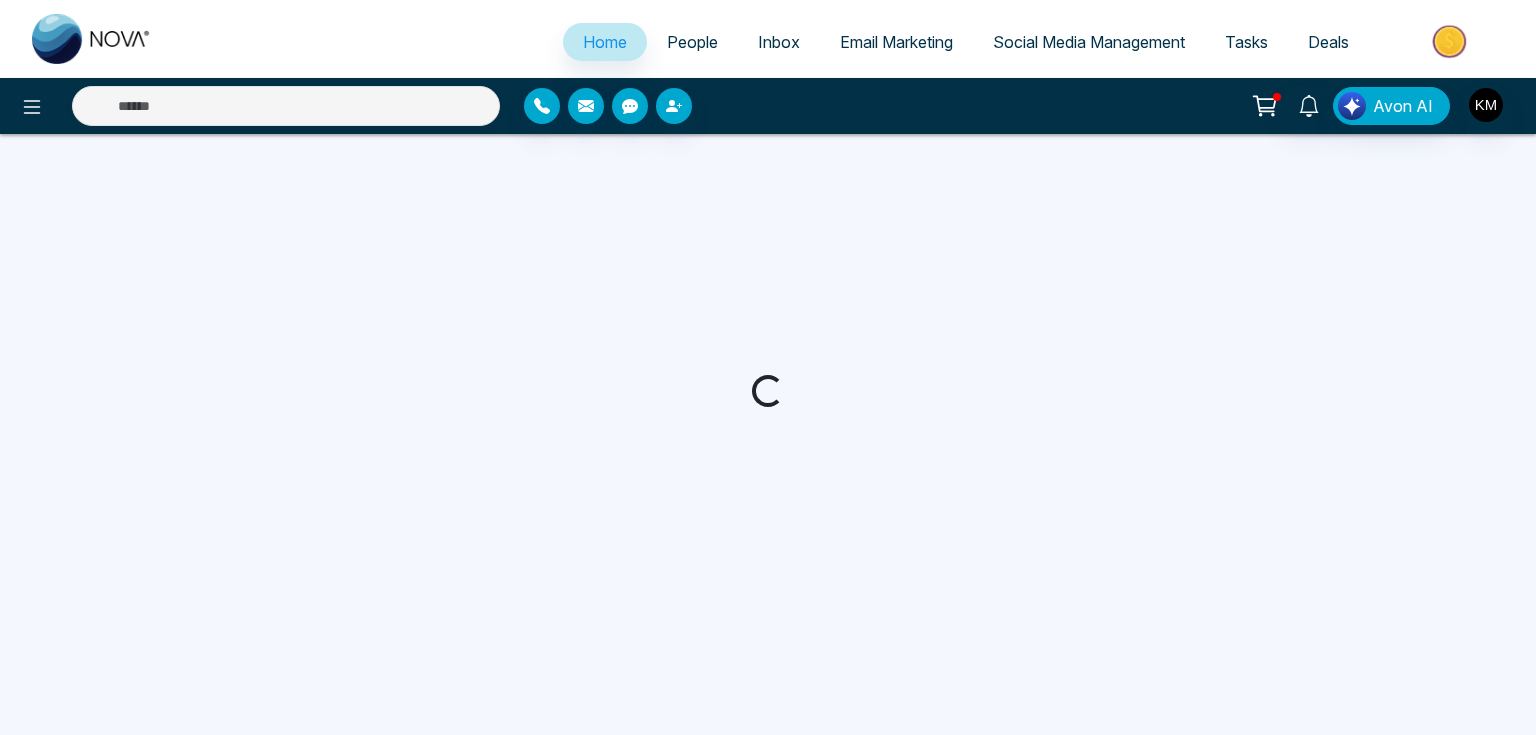 select on "*" 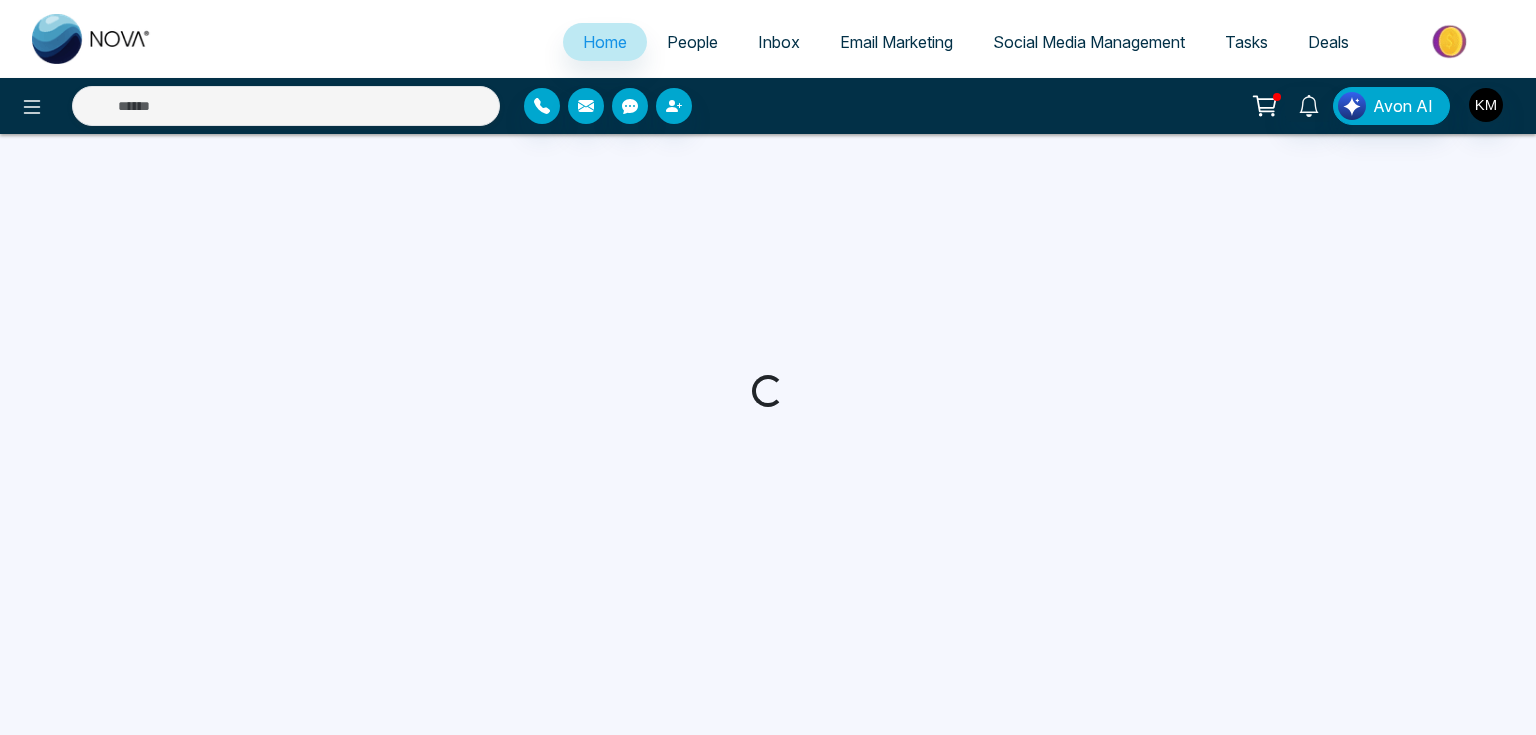 select on "*" 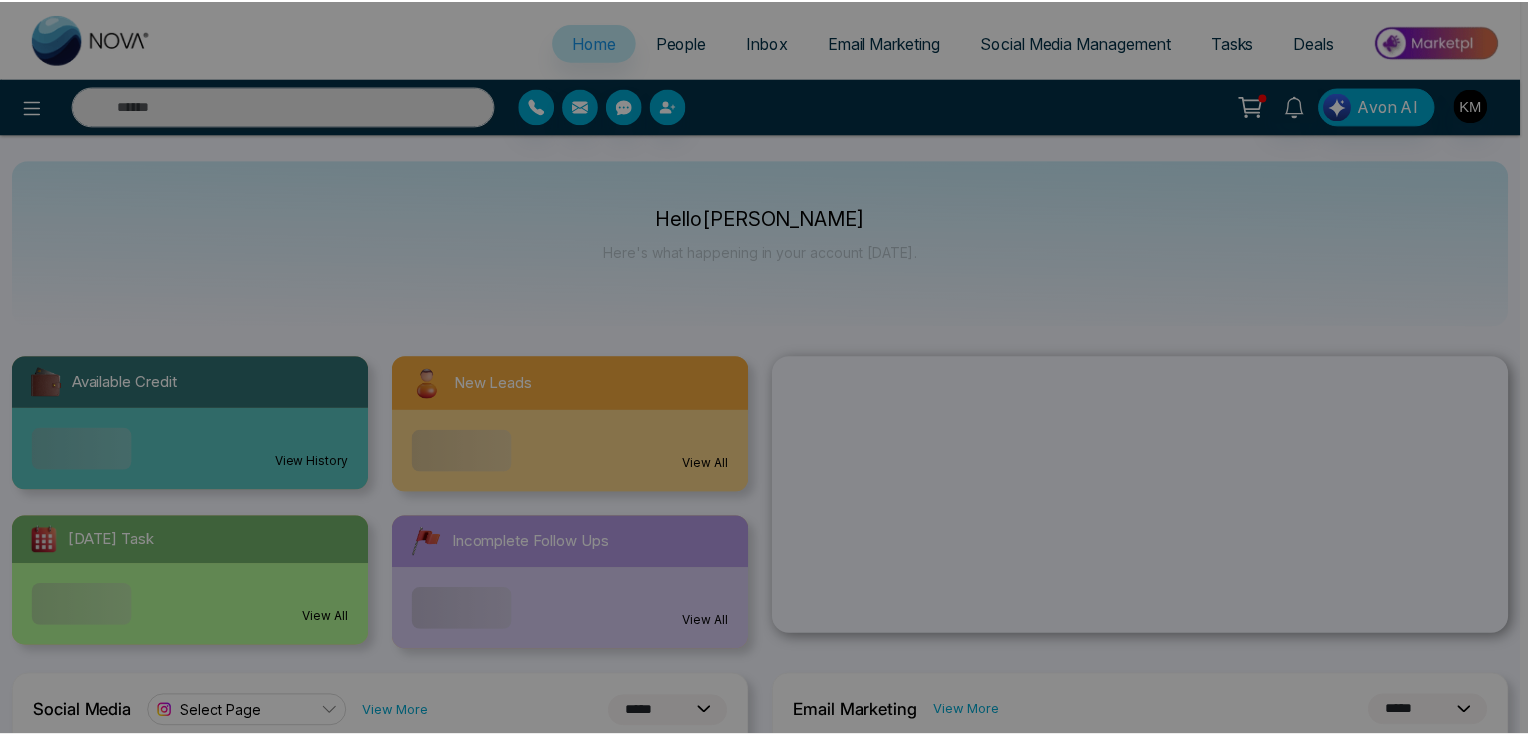 scroll, scrollTop: 0, scrollLeft: 0, axis: both 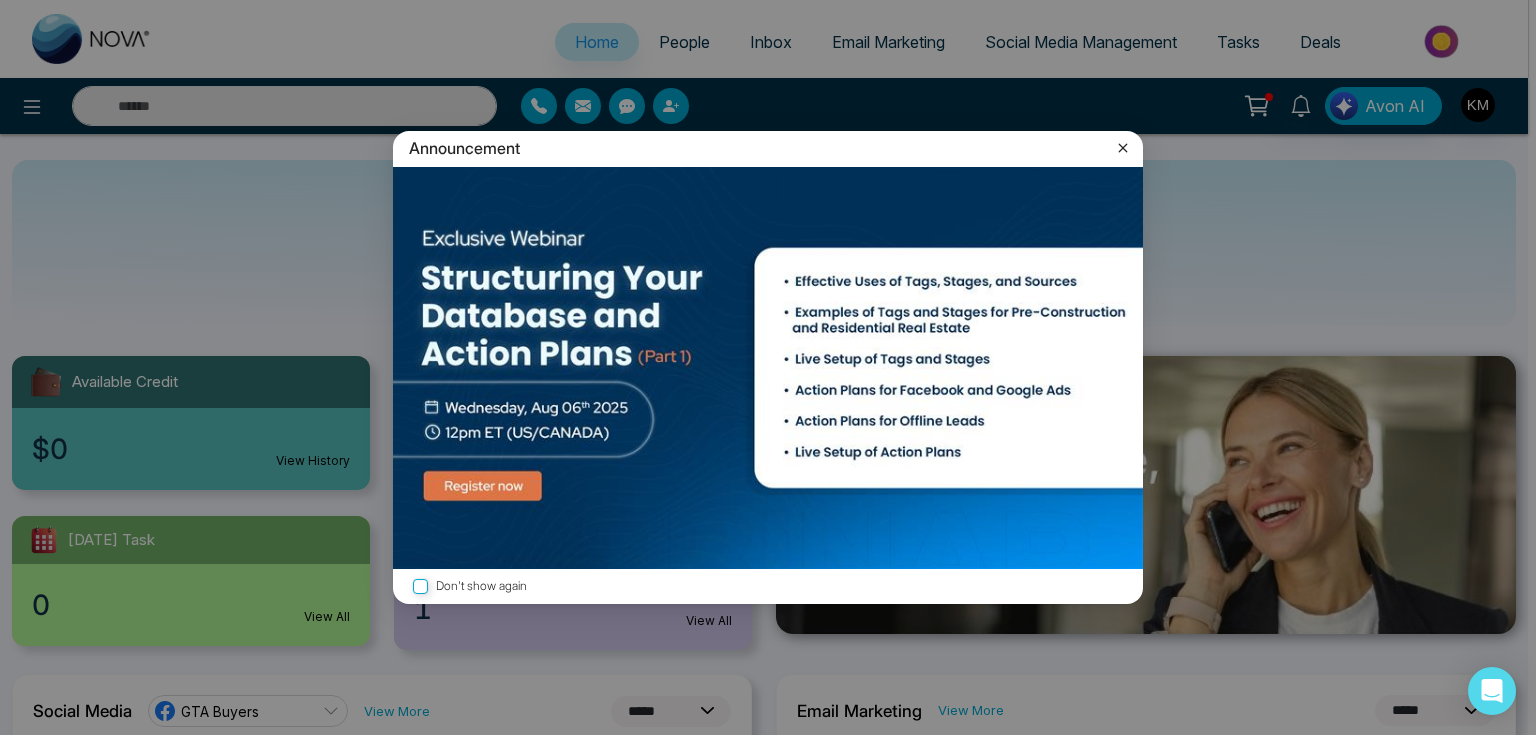 click 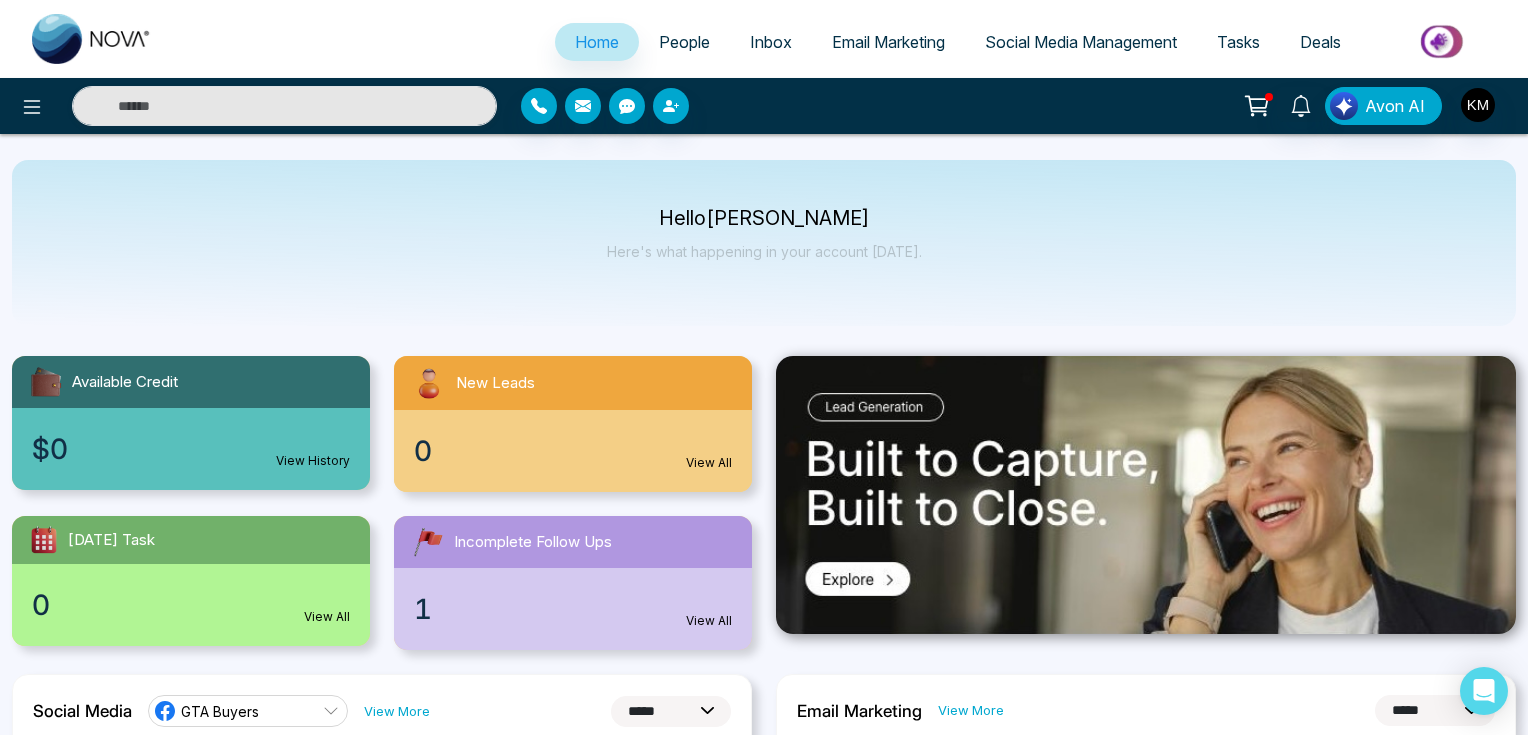 click on "People" at bounding box center (684, 42) 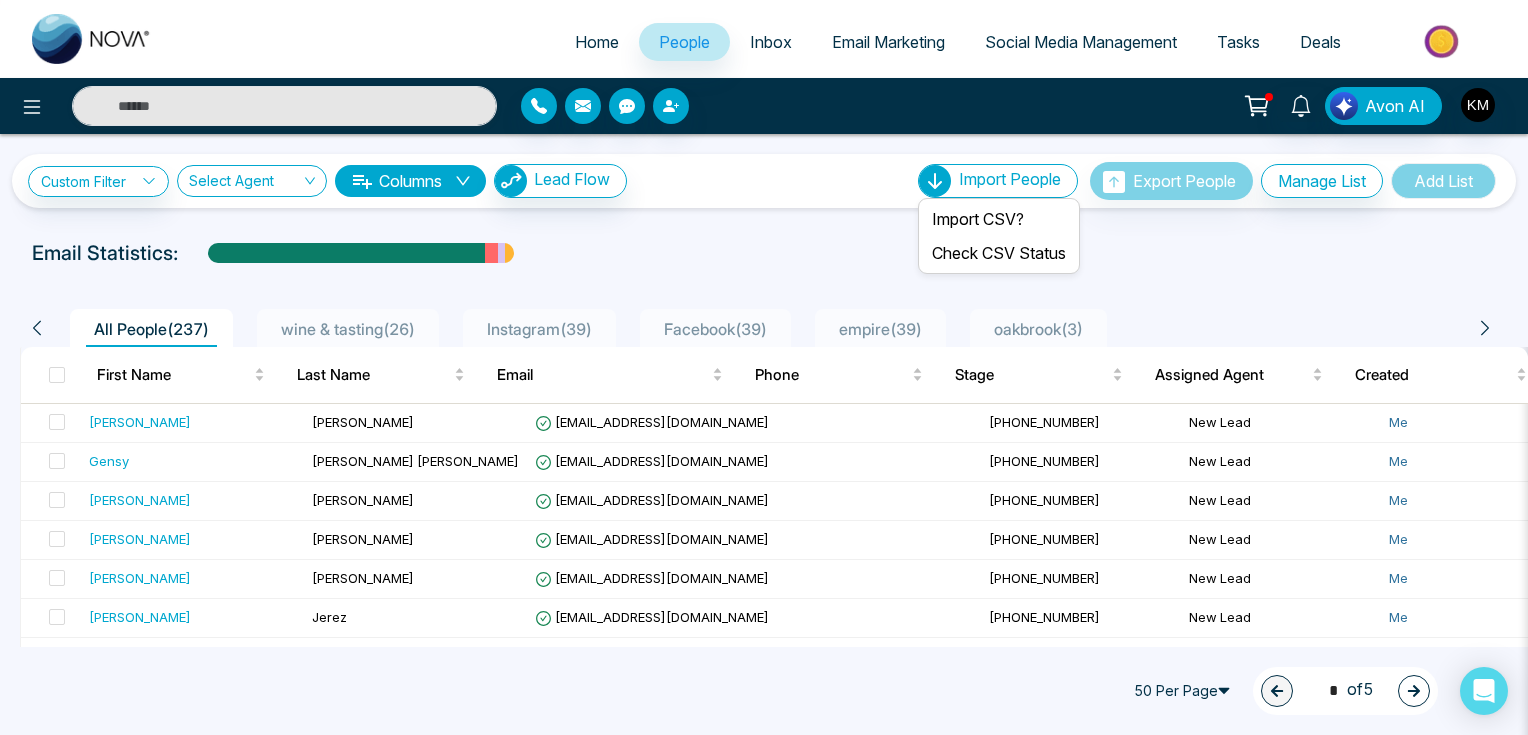 click on "Import People" at bounding box center (1010, 179) 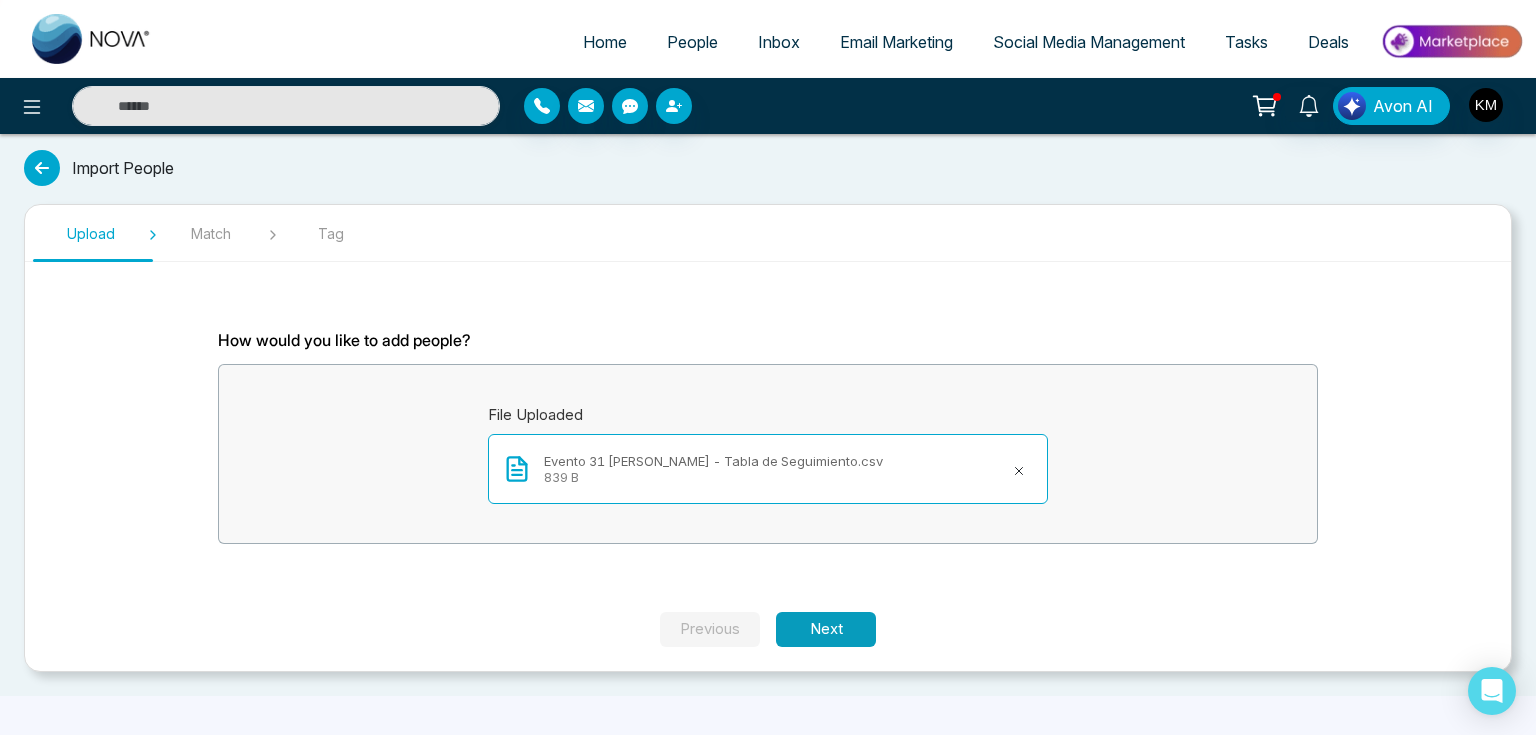 click on "Next" at bounding box center (826, 629) 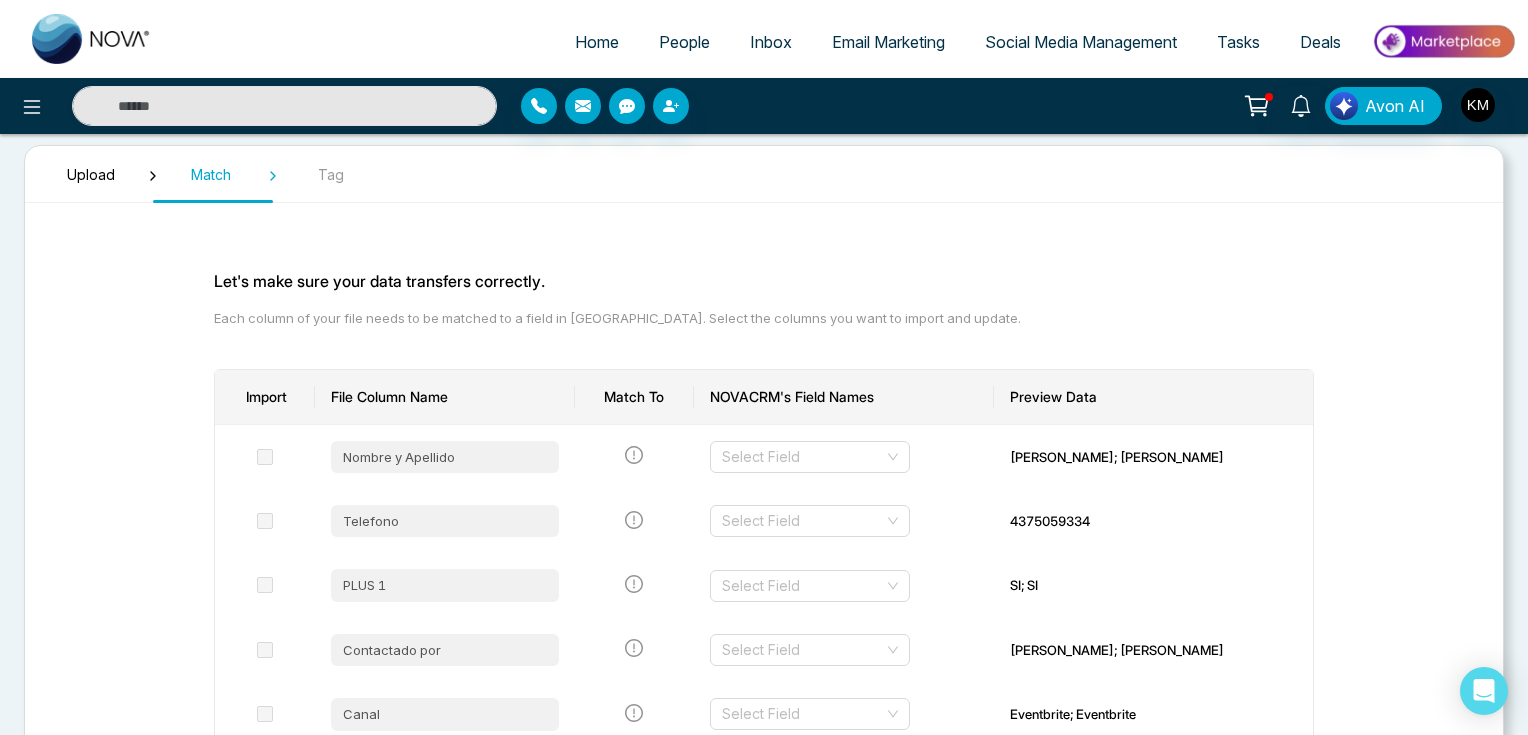 scroll, scrollTop: 240, scrollLeft: 0, axis: vertical 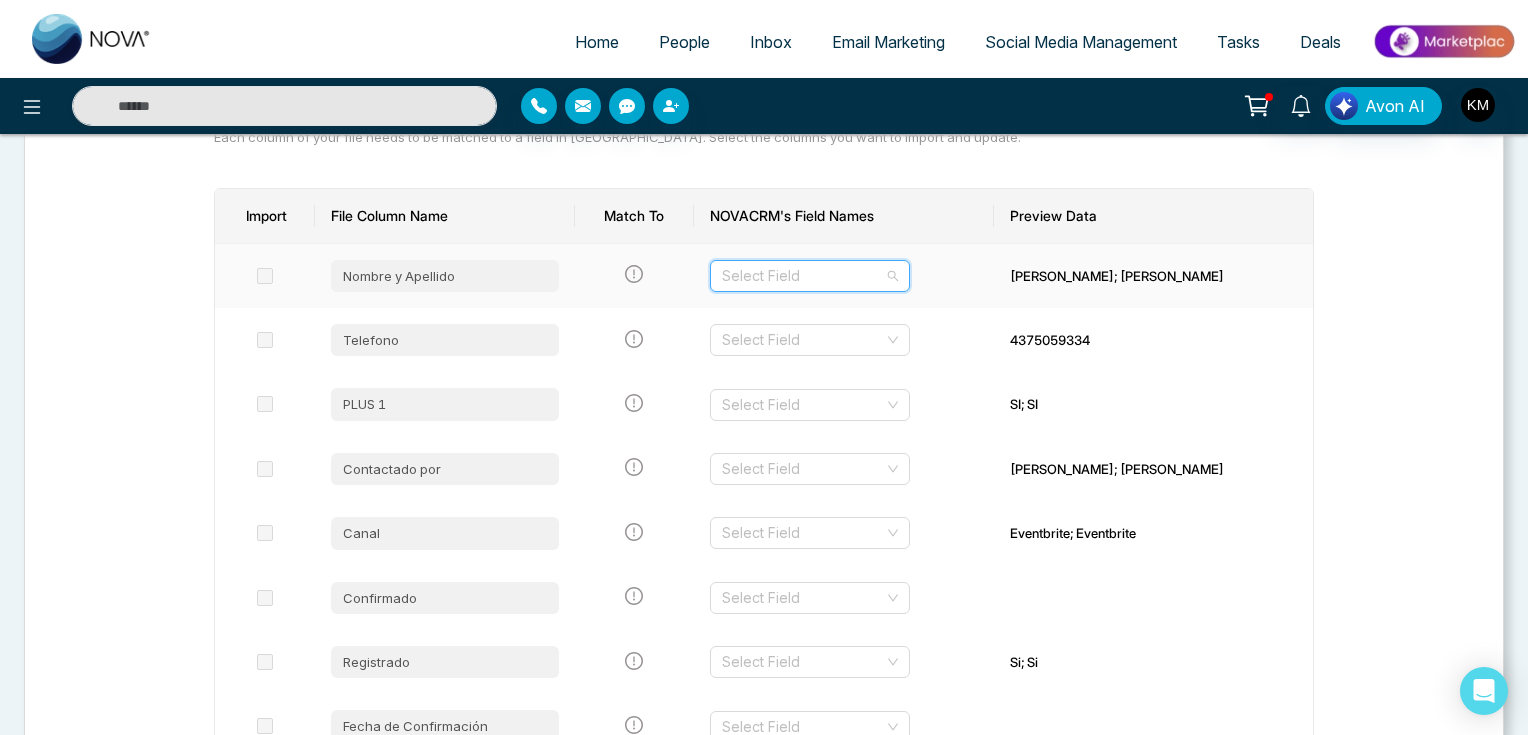 click at bounding box center [803, 276] 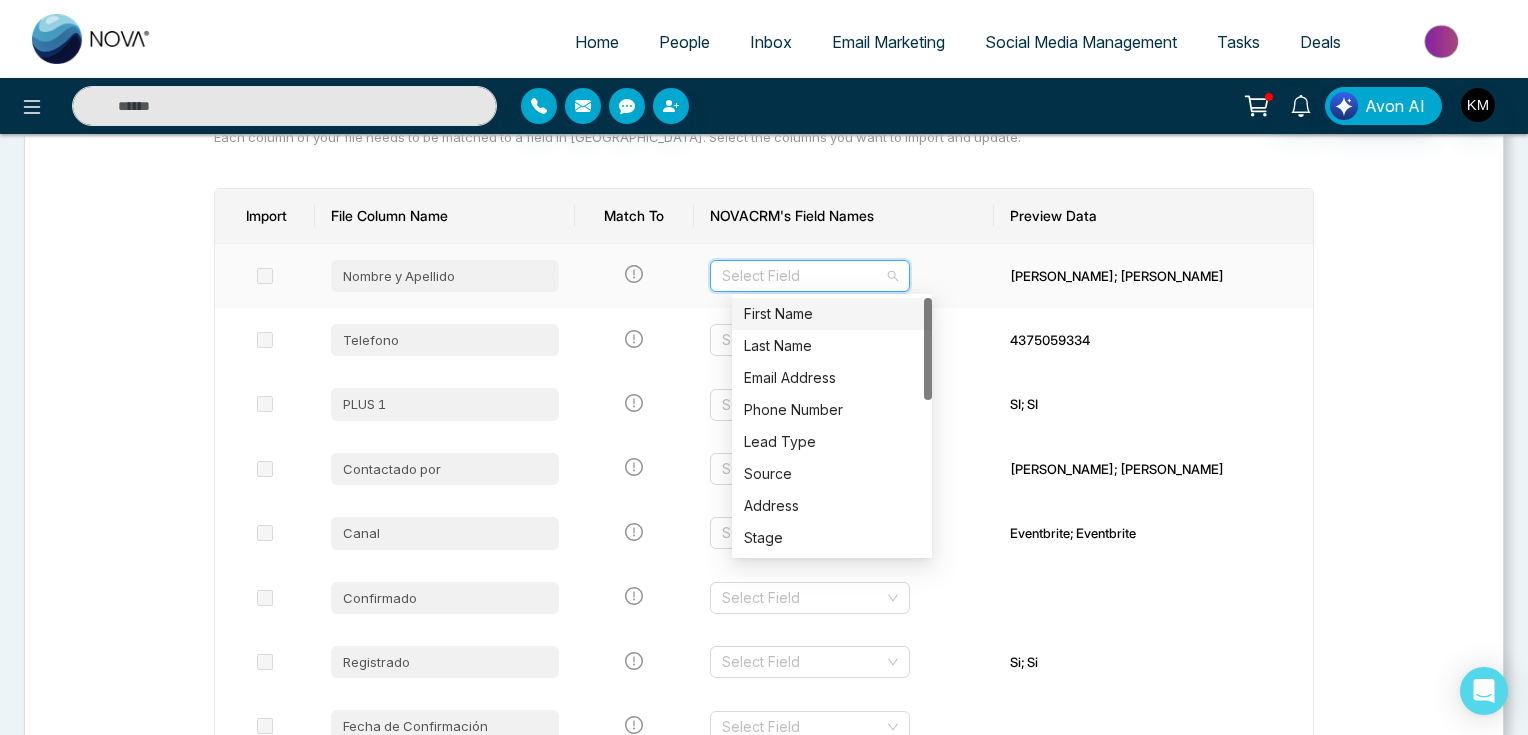 click on "First Name" at bounding box center (832, 314) 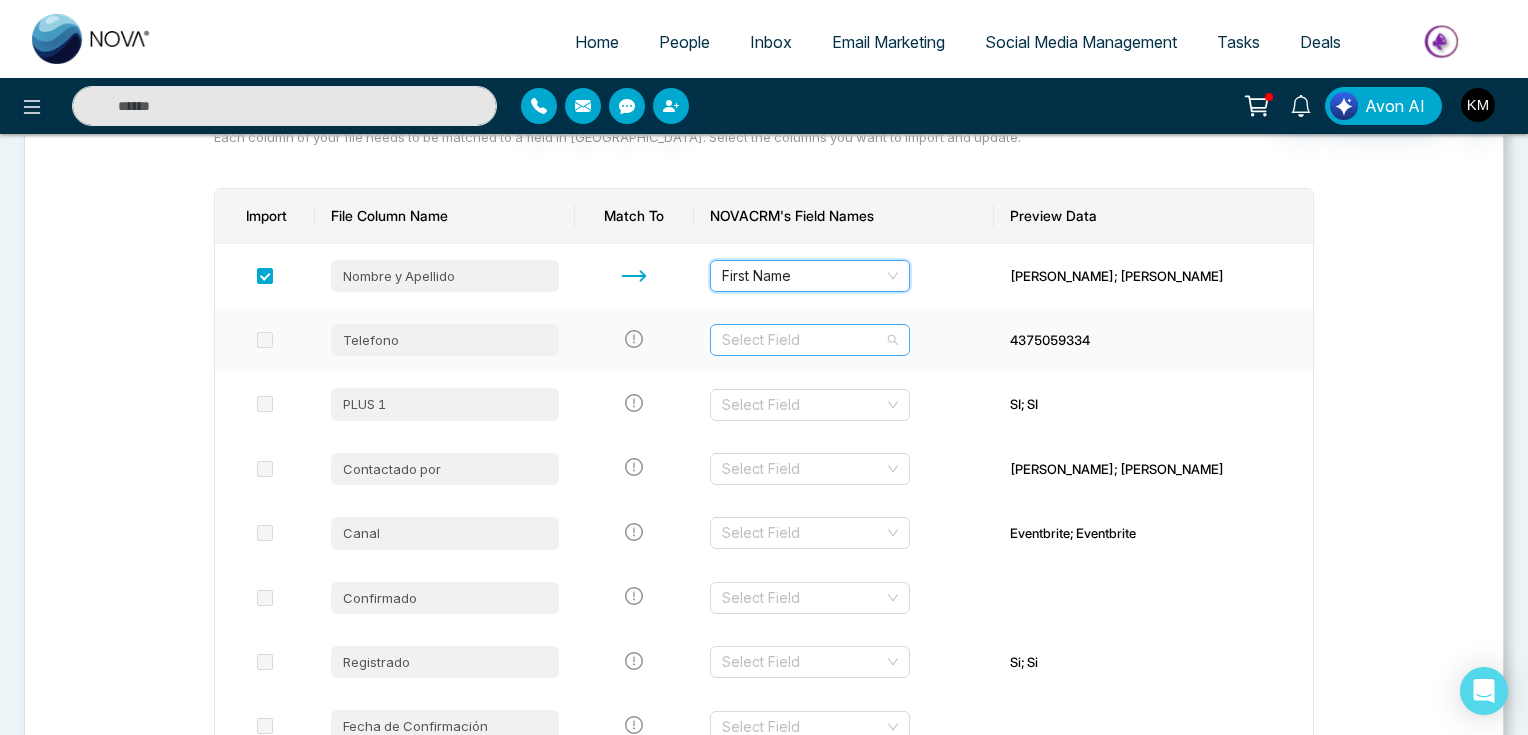 click at bounding box center [803, 340] 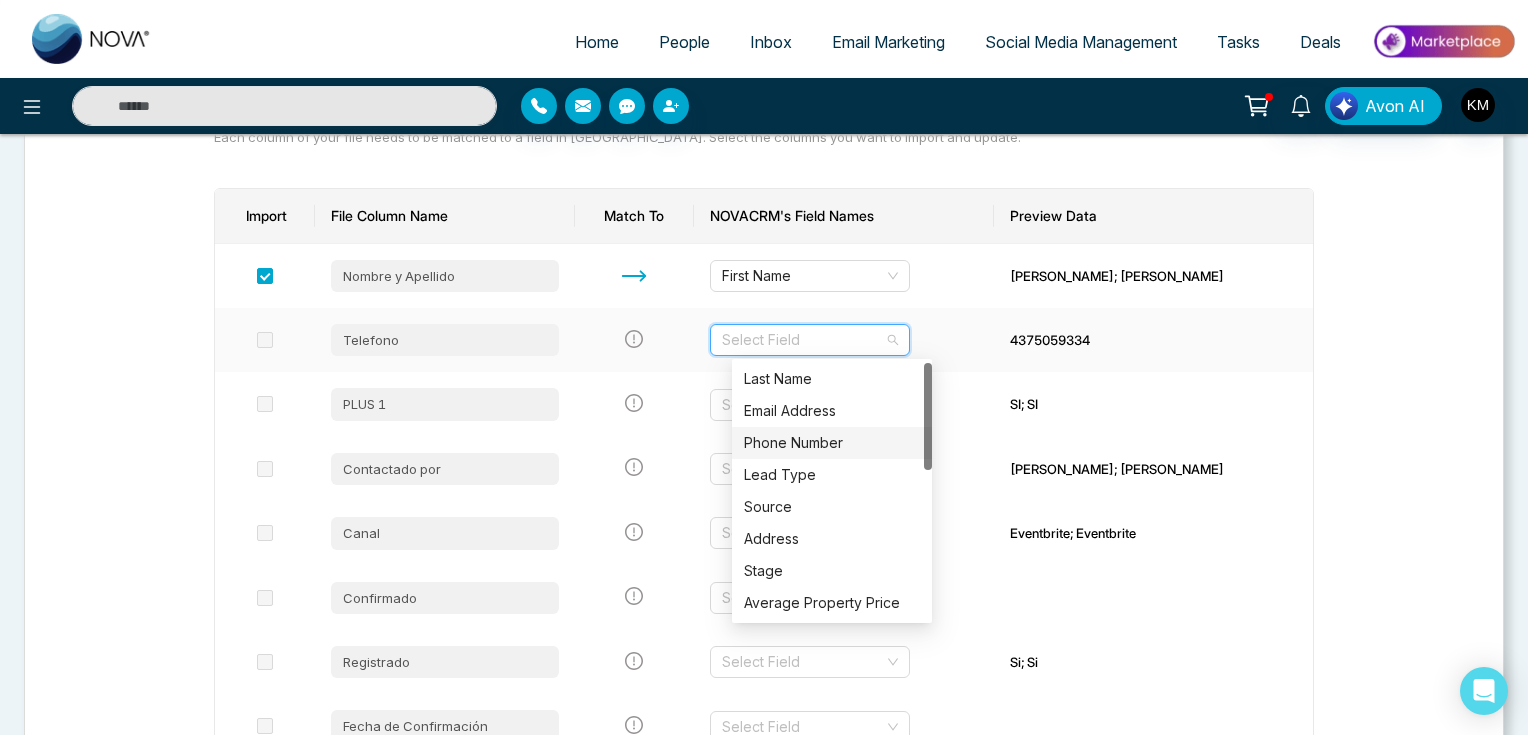 click on "Phone Number" at bounding box center [832, 443] 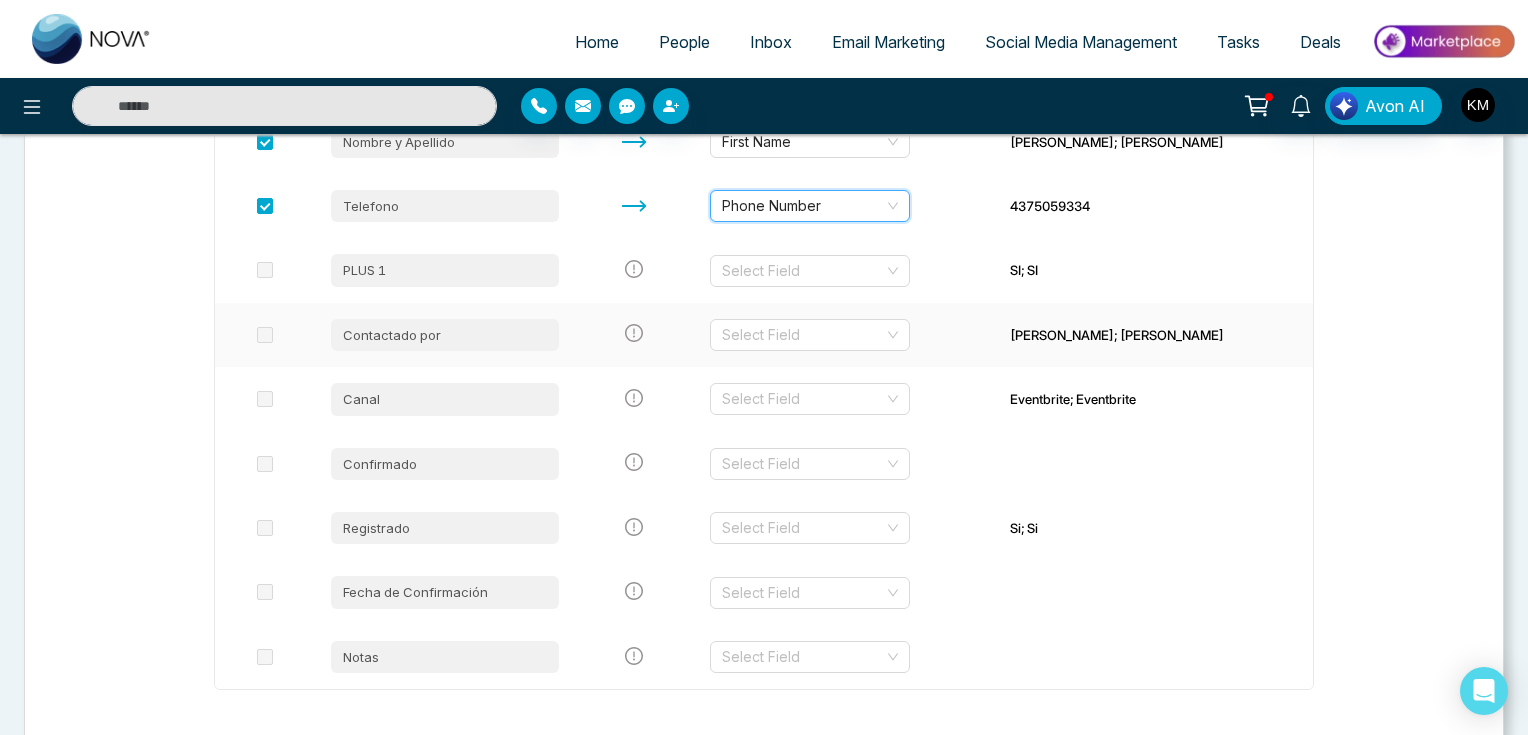 scroll, scrollTop: 400, scrollLeft: 0, axis: vertical 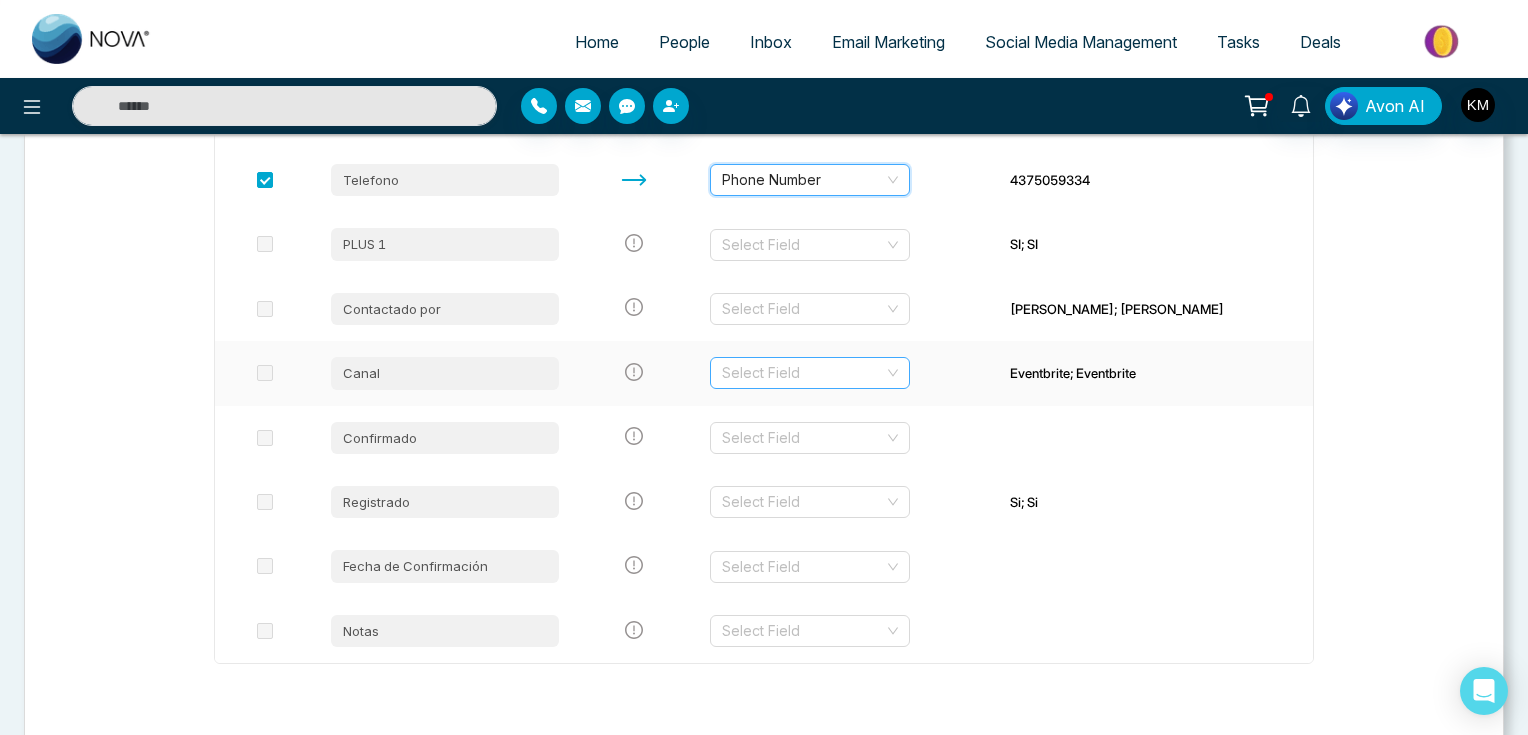 click at bounding box center [803, 373] 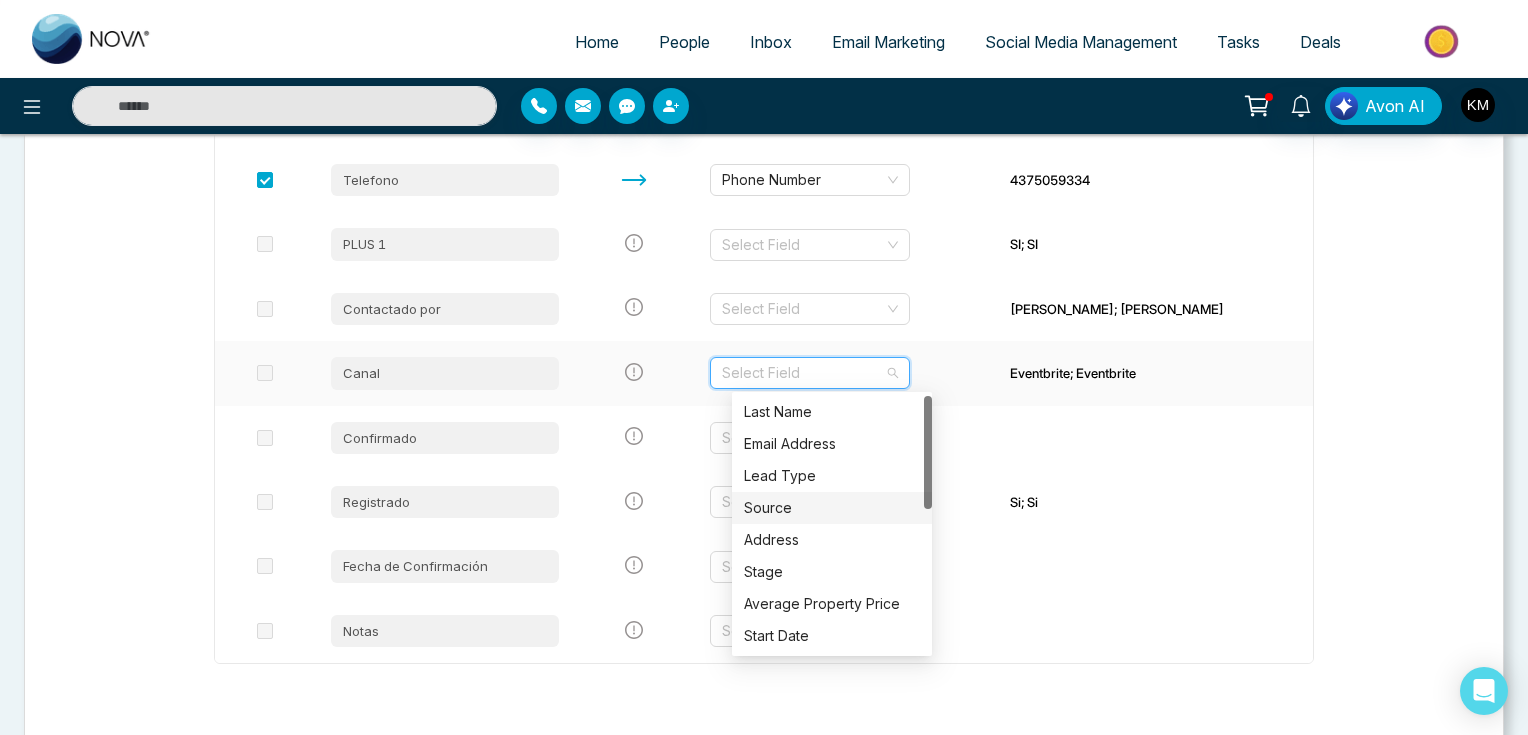 click on "Source" at bounding box center (832, 508) 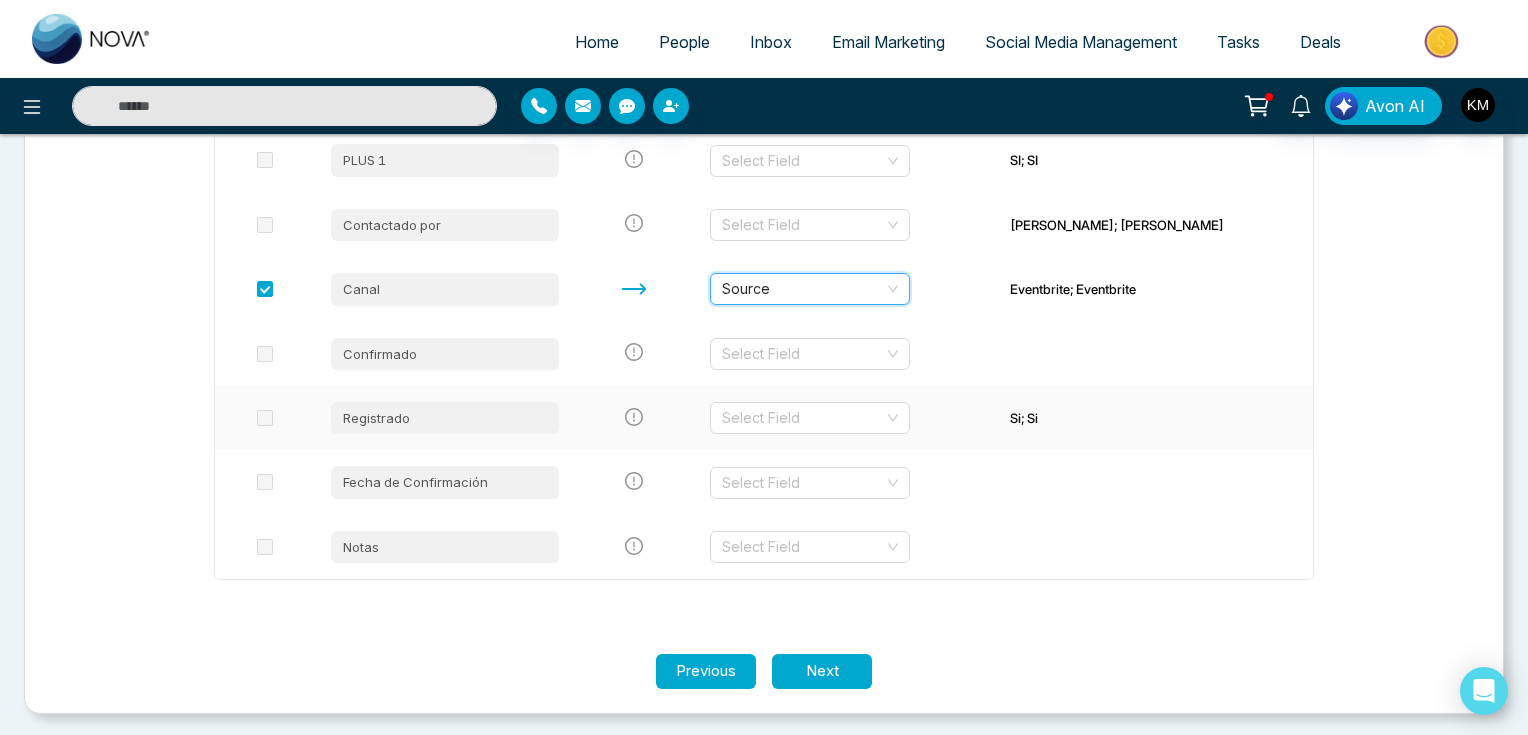 scroll, scrollTop: 485, scrollLeft: 0, axis: vertical 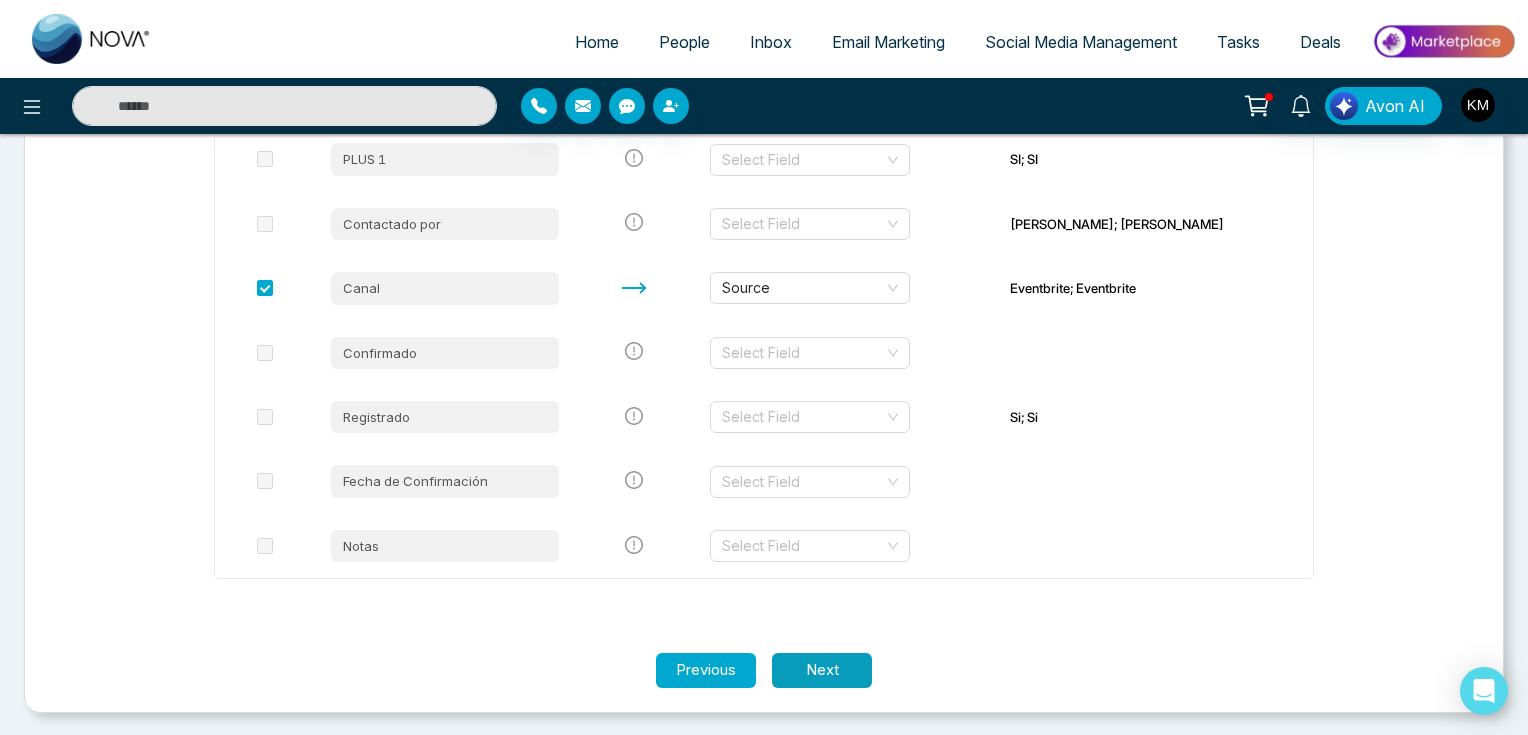 click on "Next" at bounding box center [822, 670] 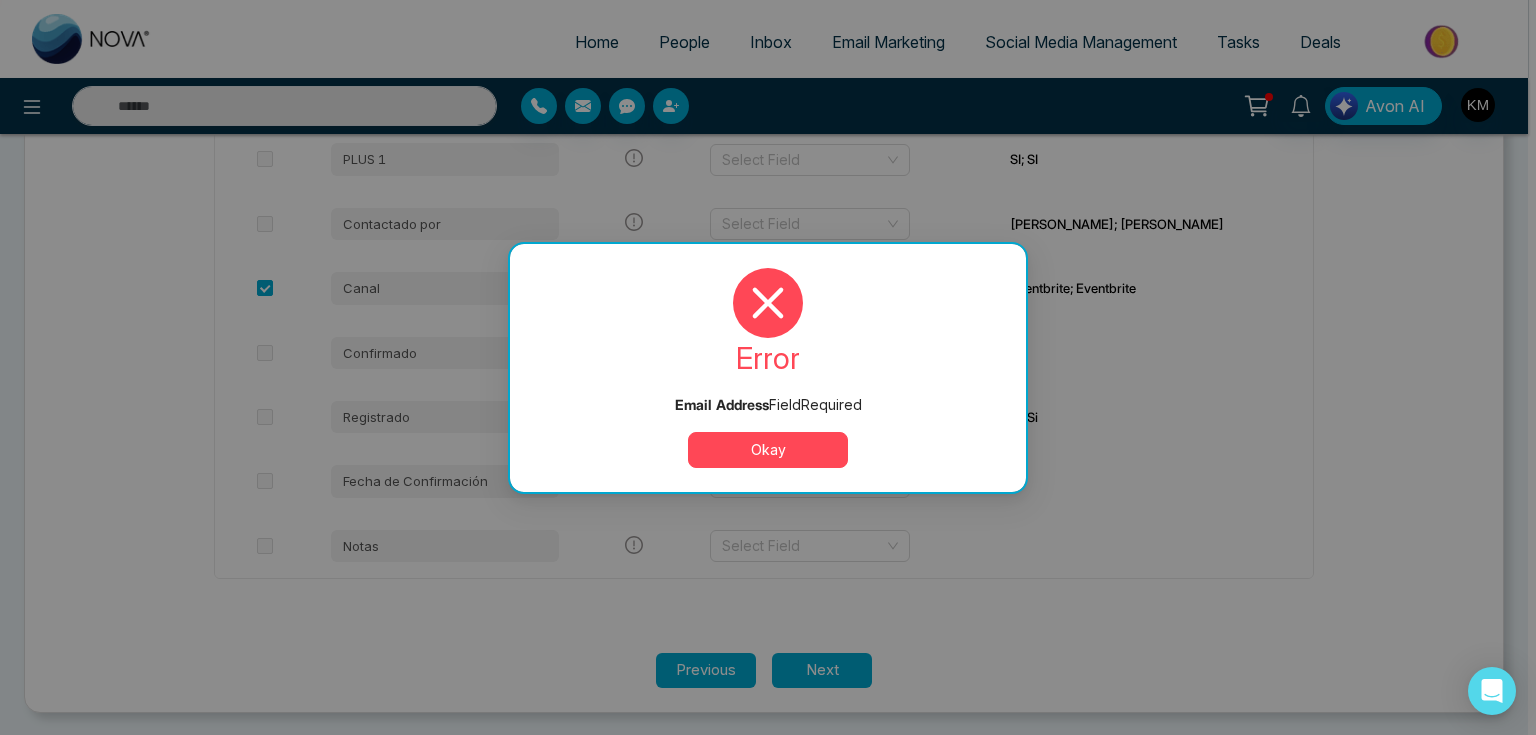 click on "Okay" at bounding box center (768, 450) 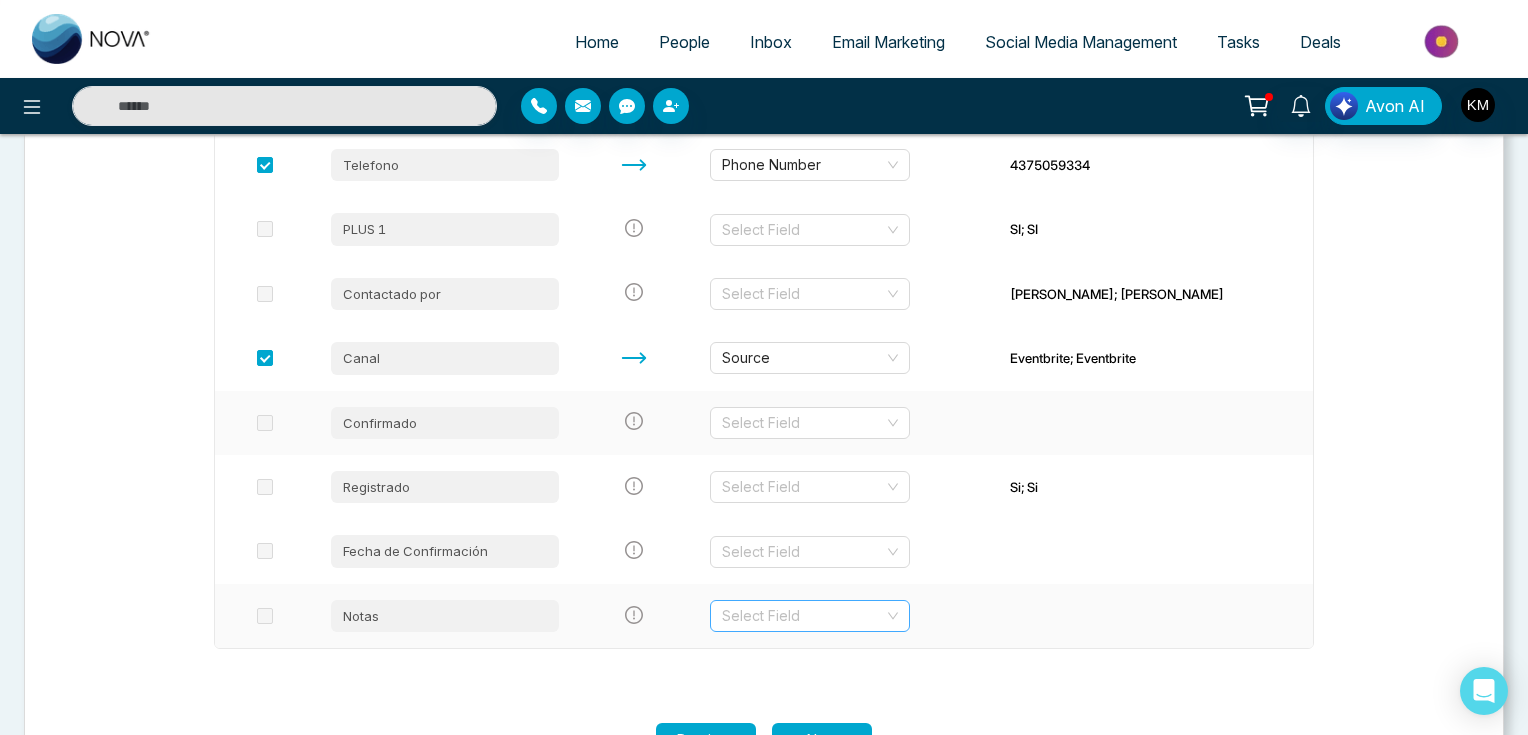 scroll, scrollTop: 485, scrollLeft: 0, axis: vertical 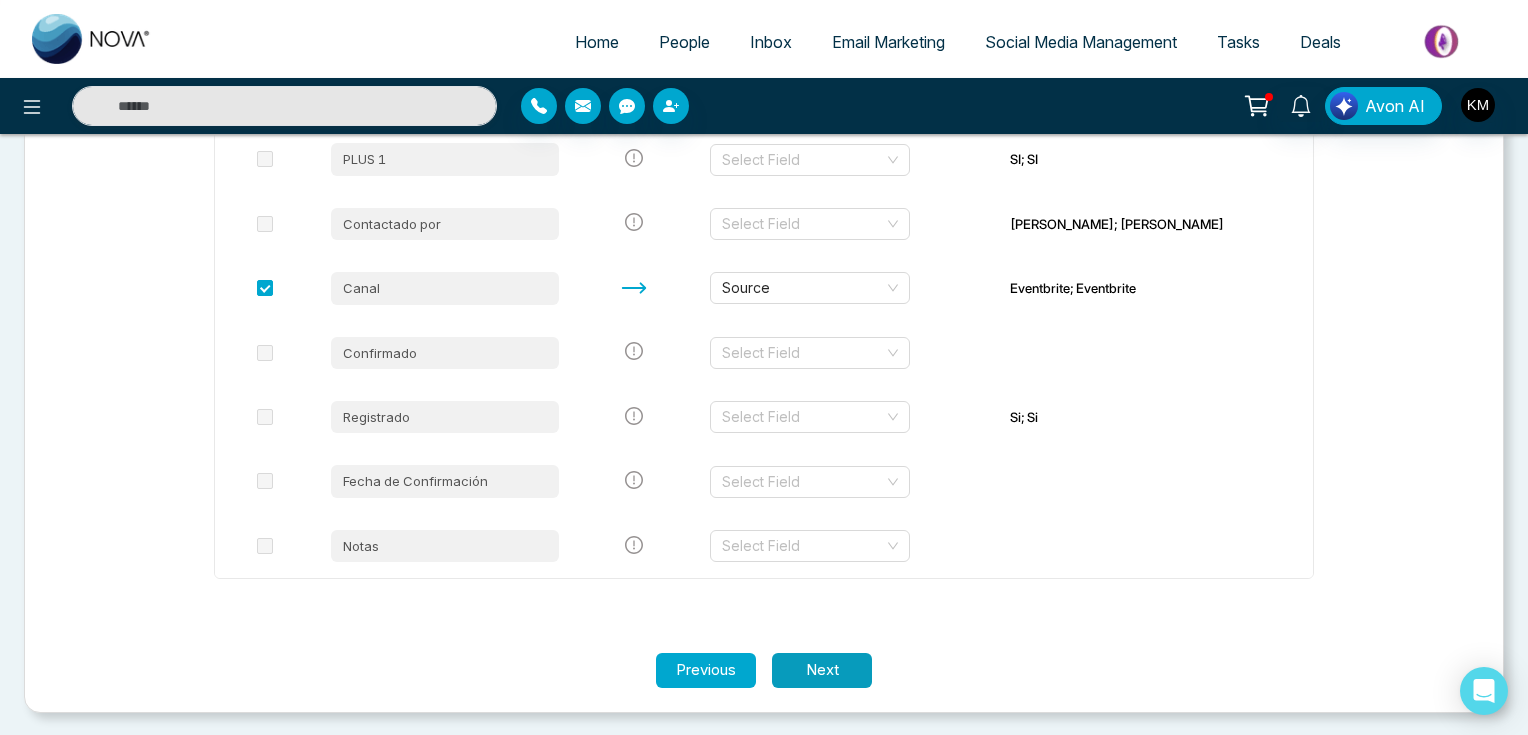 click on "Next" at bounding box center (822, 670) 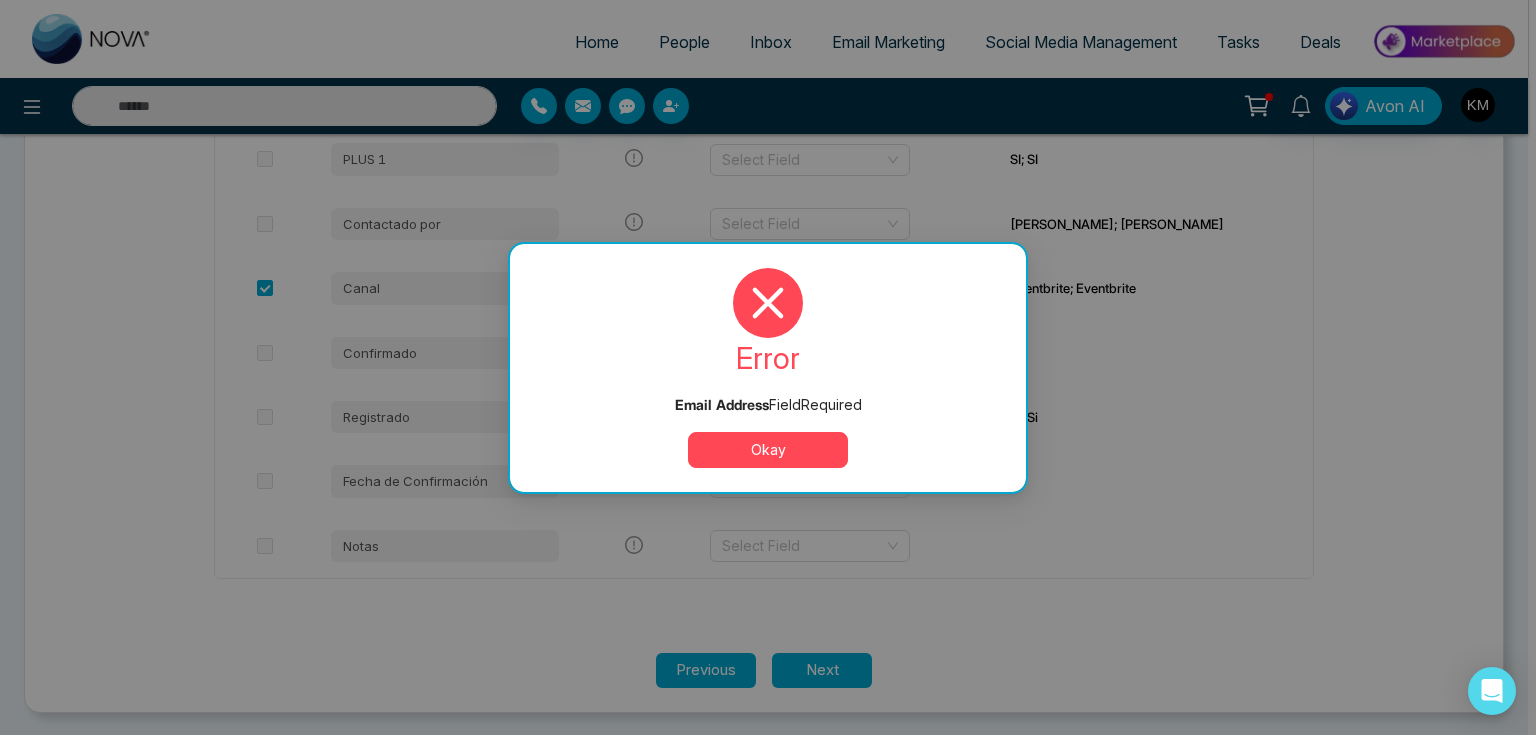 click on "Okay" at bounding box center [768, 450] 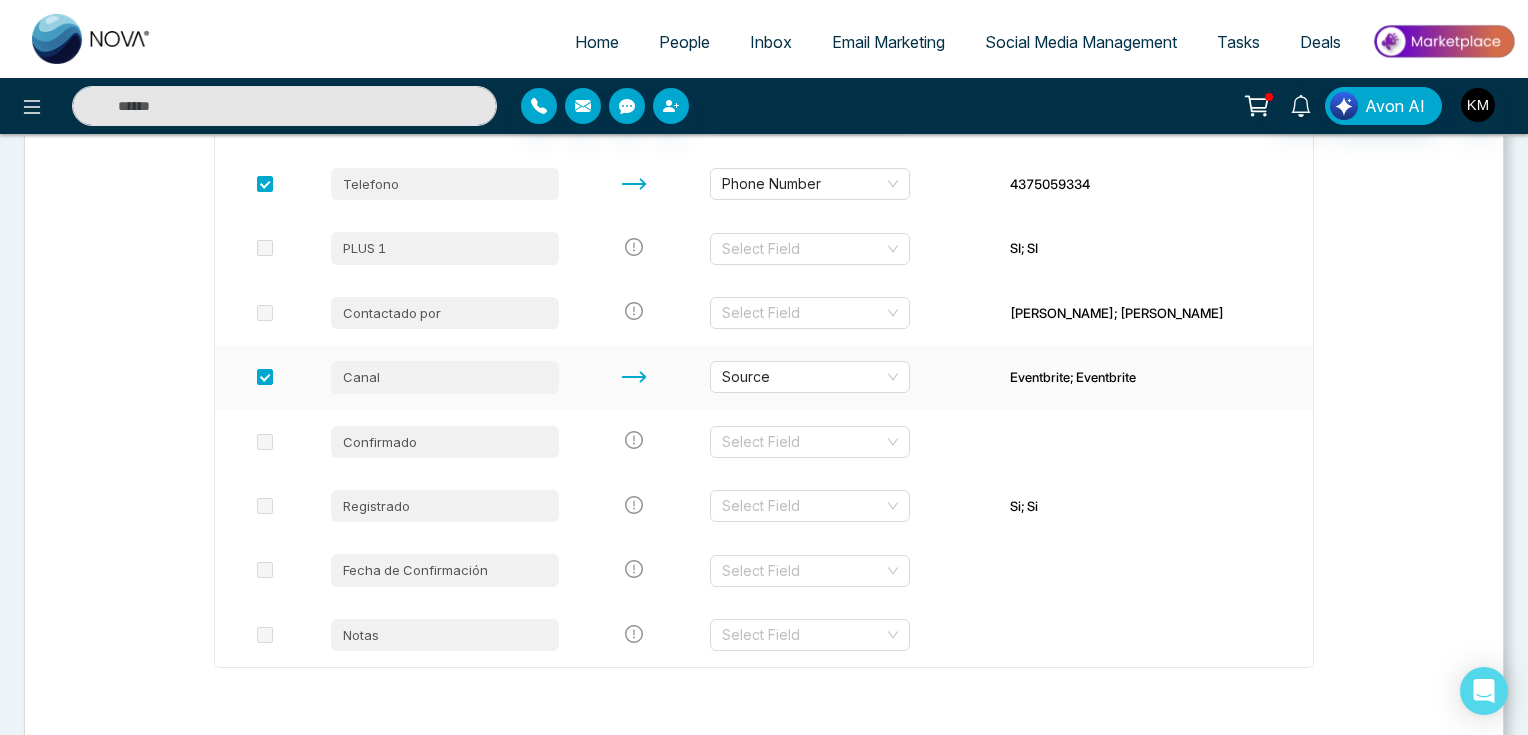 scroll, scrollTop: 485, scrollLeft: 0, axis: vertical 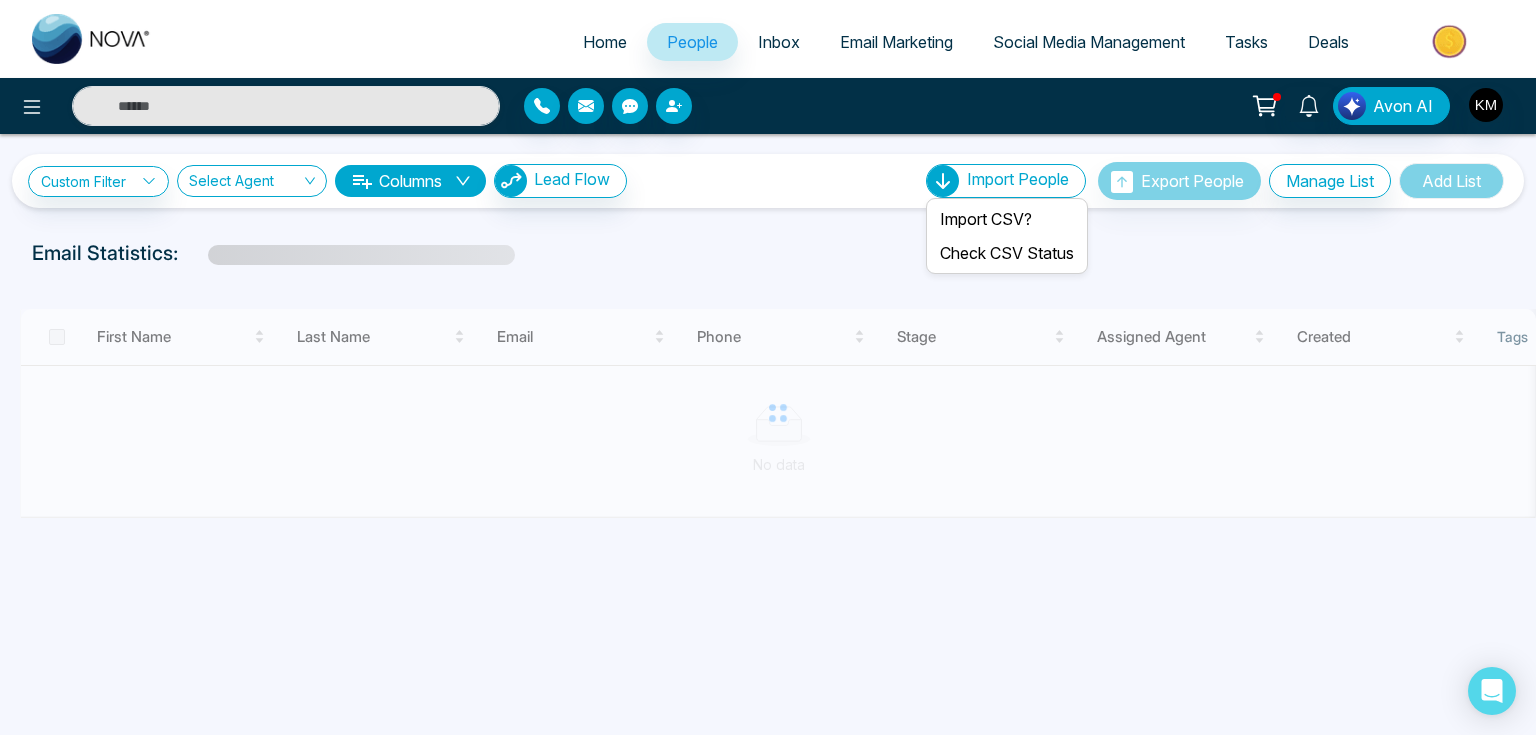 click on "Import People" at bounding box center (1018, 179) 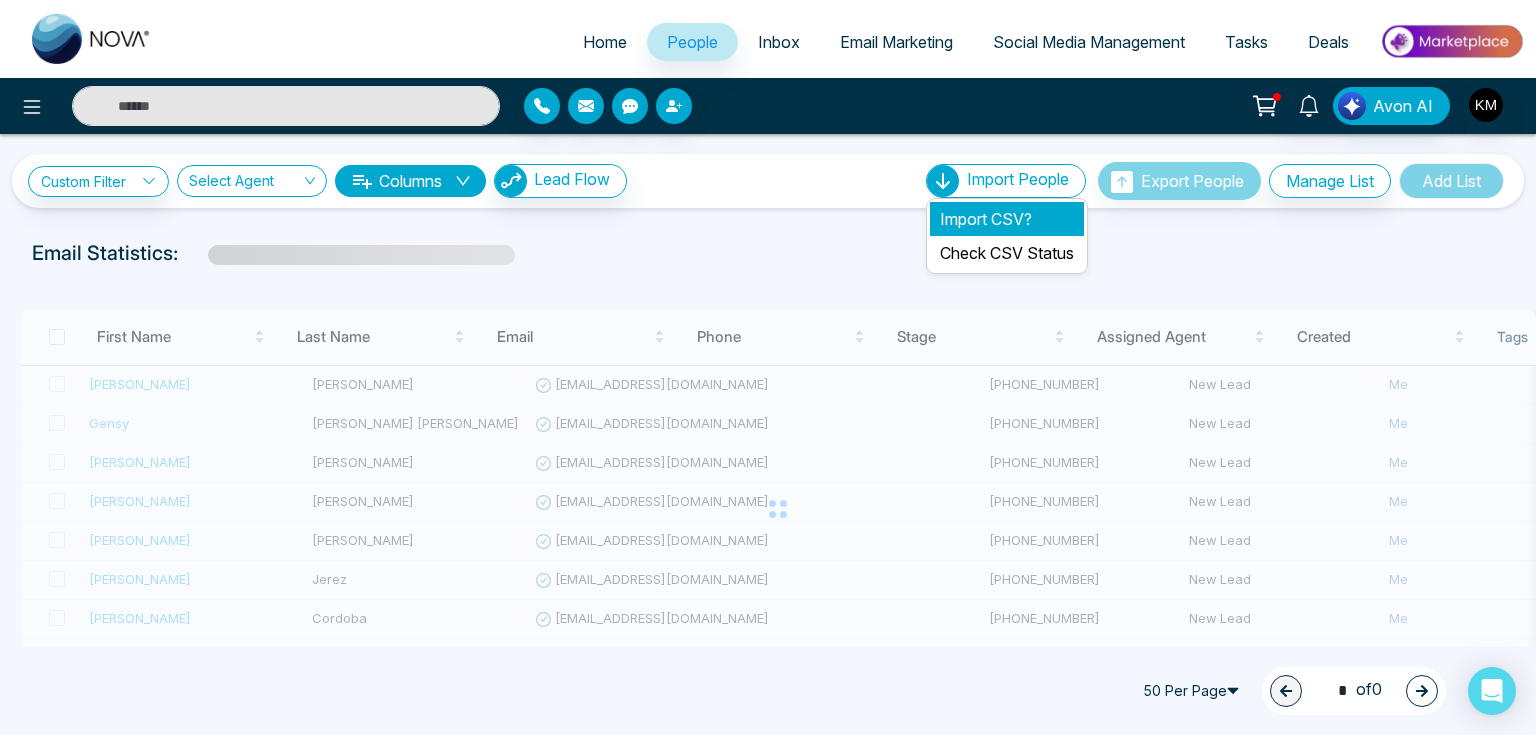 click on "Import People" at bounding box center (1018, 179) 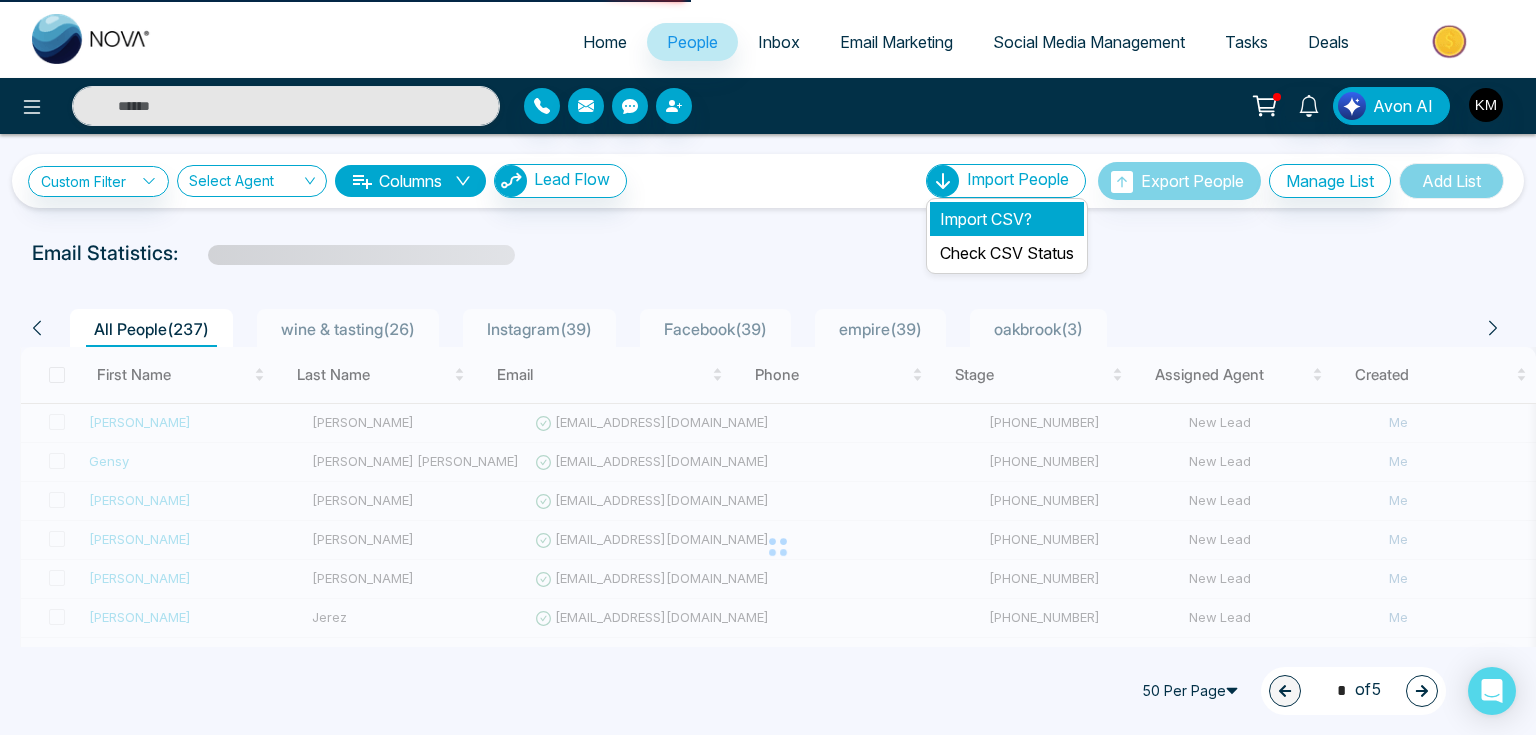 click on "Import CSV?" at bounding box center (1007, 219) 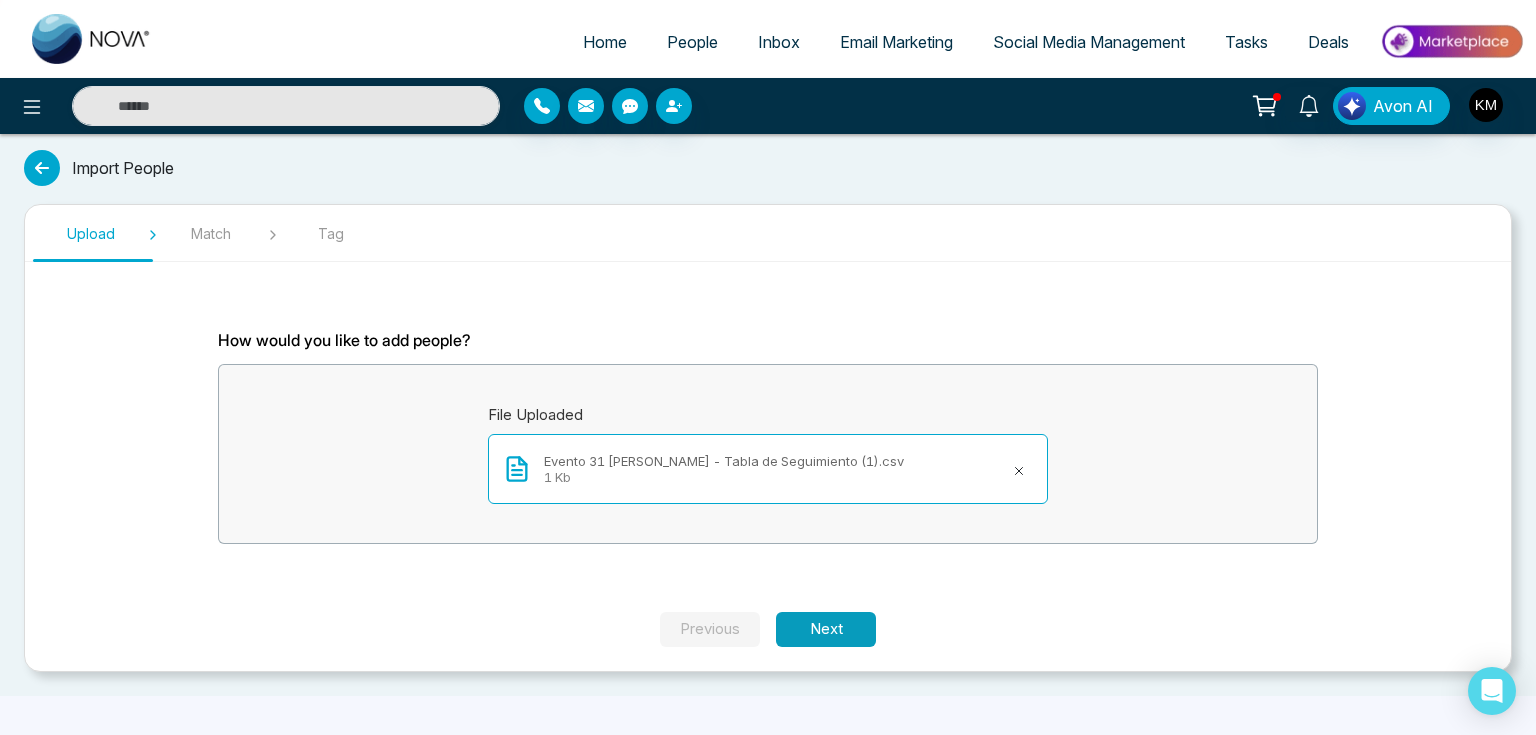 click on "Next" at bounding box center (826, 629) 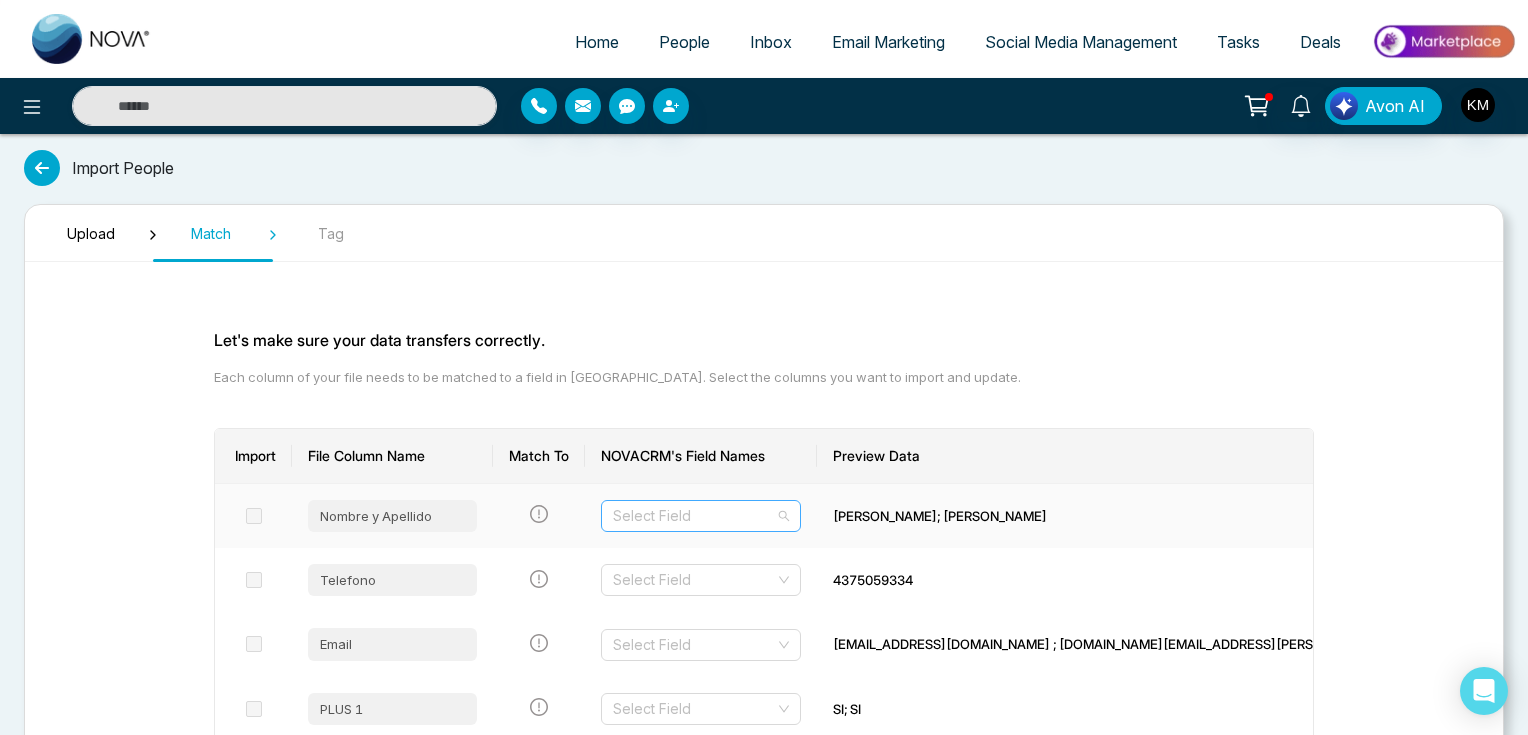 click at bounding box center [694, 516] 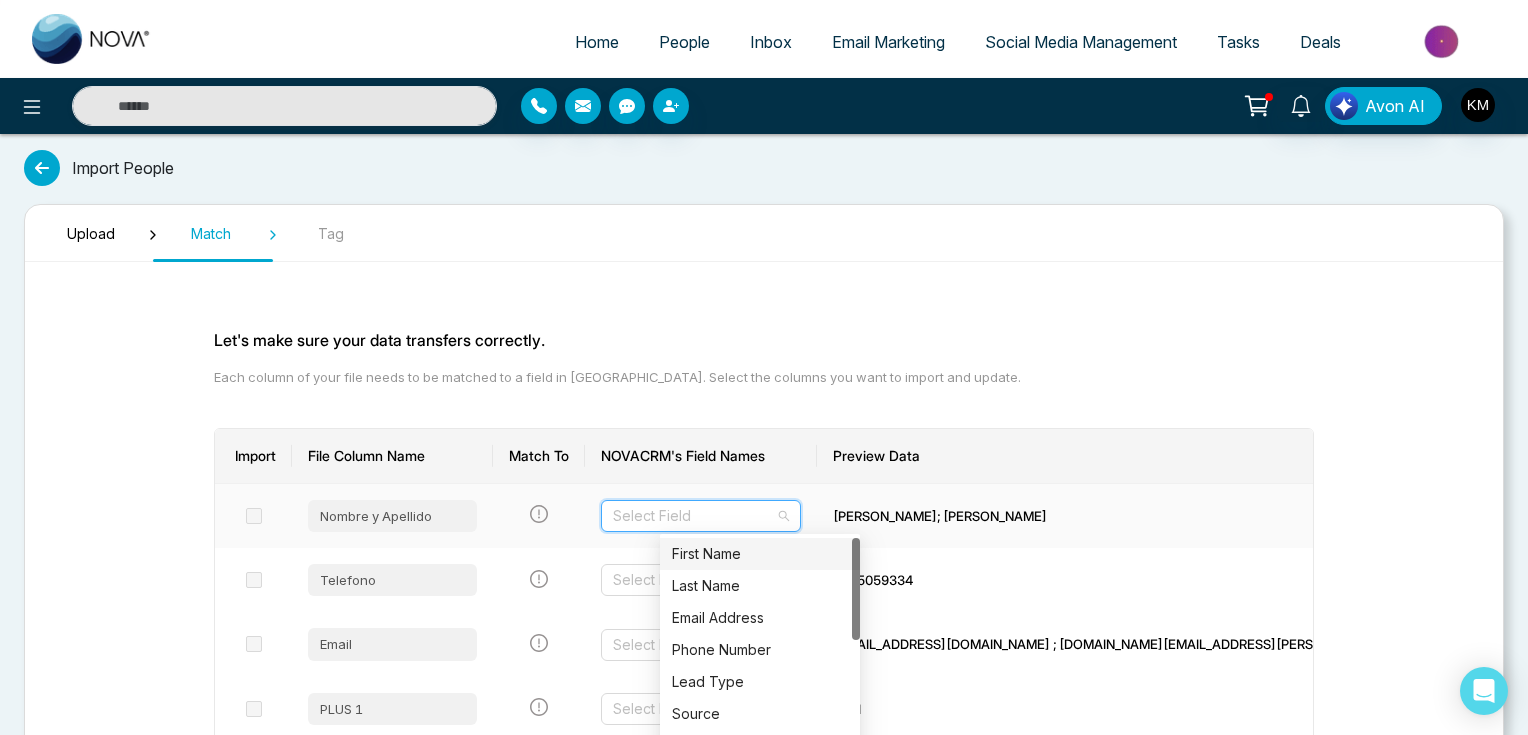 click on "First Name" at bounding box center [760, 554] 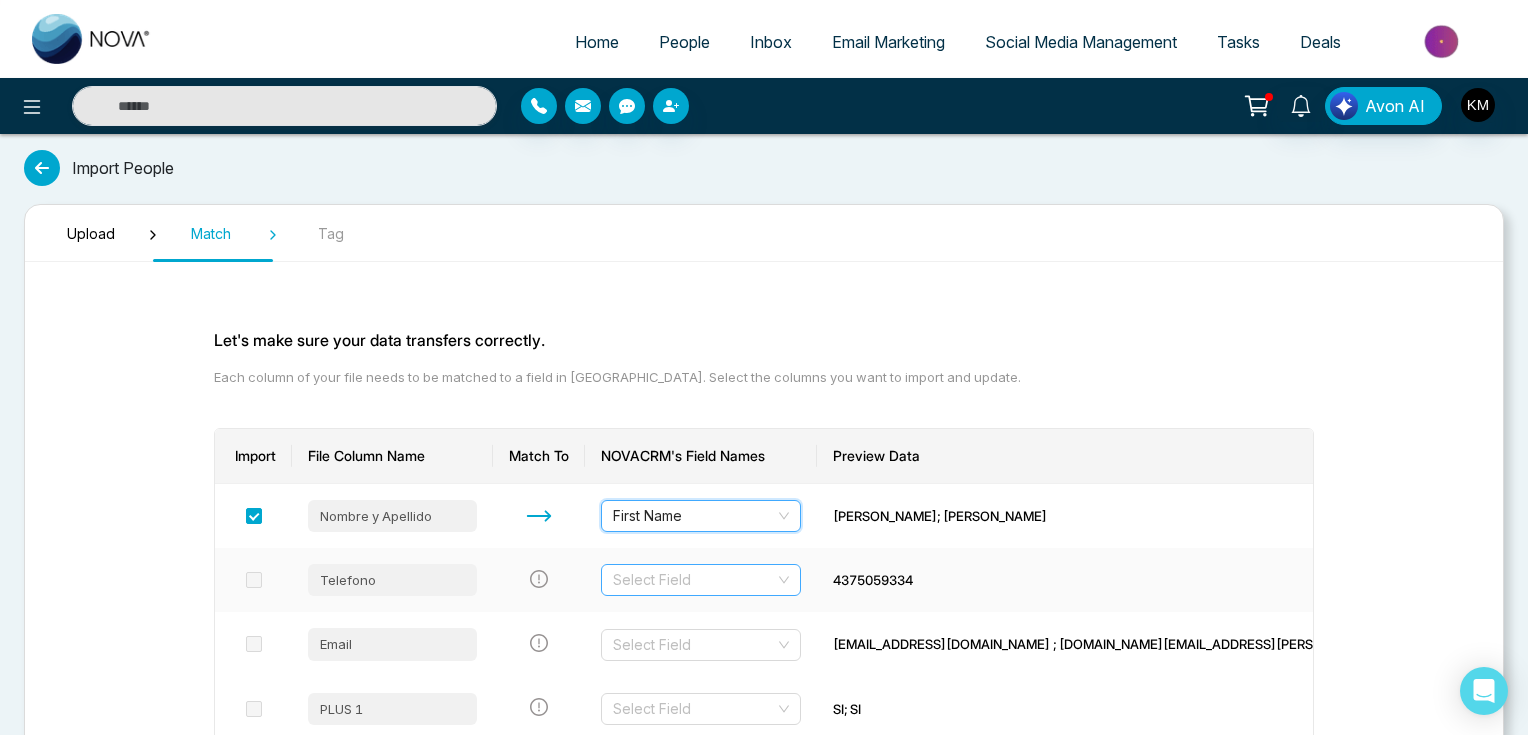 scroll, scrollTop: 80, scrollLeft: 0, axis: vertical 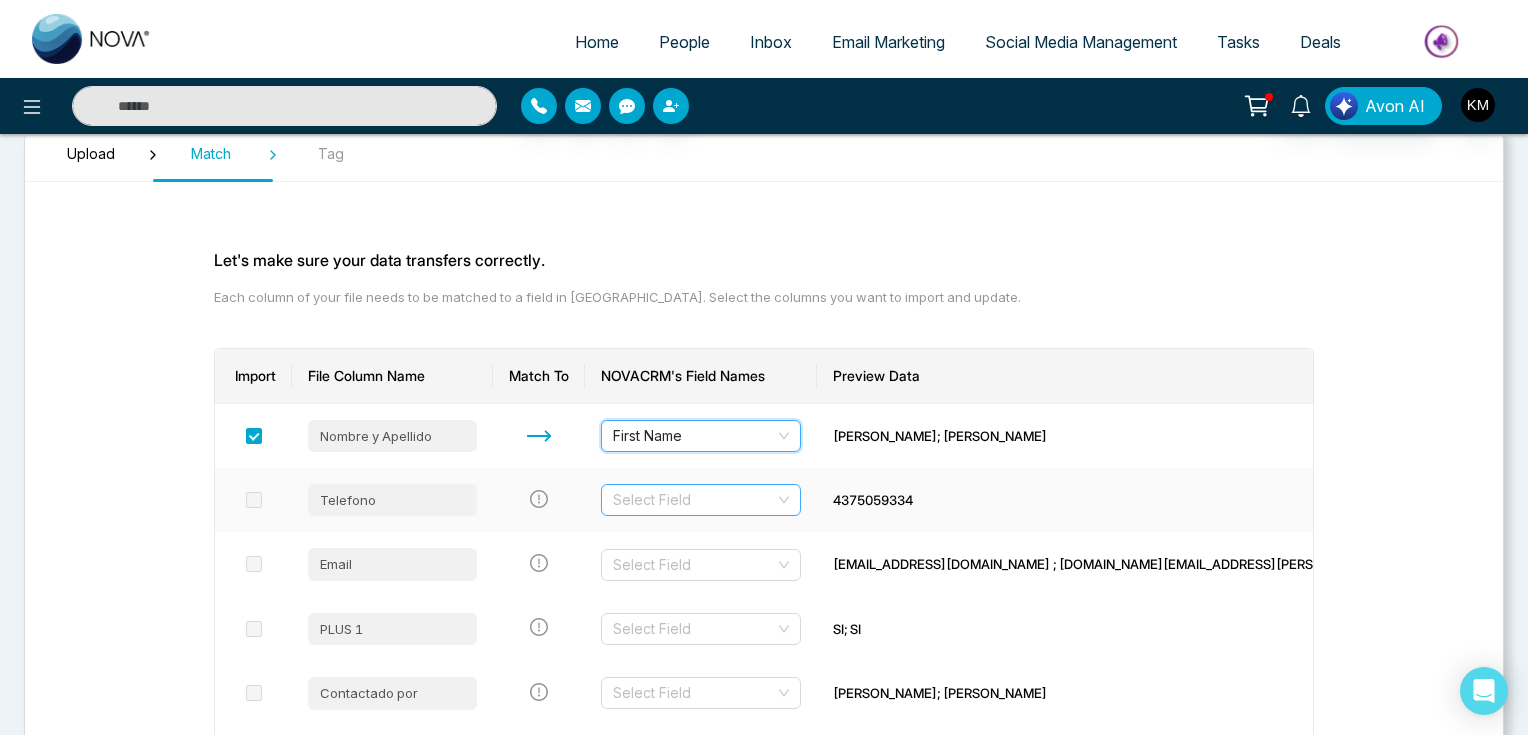 click at bounding box center (694, 500) 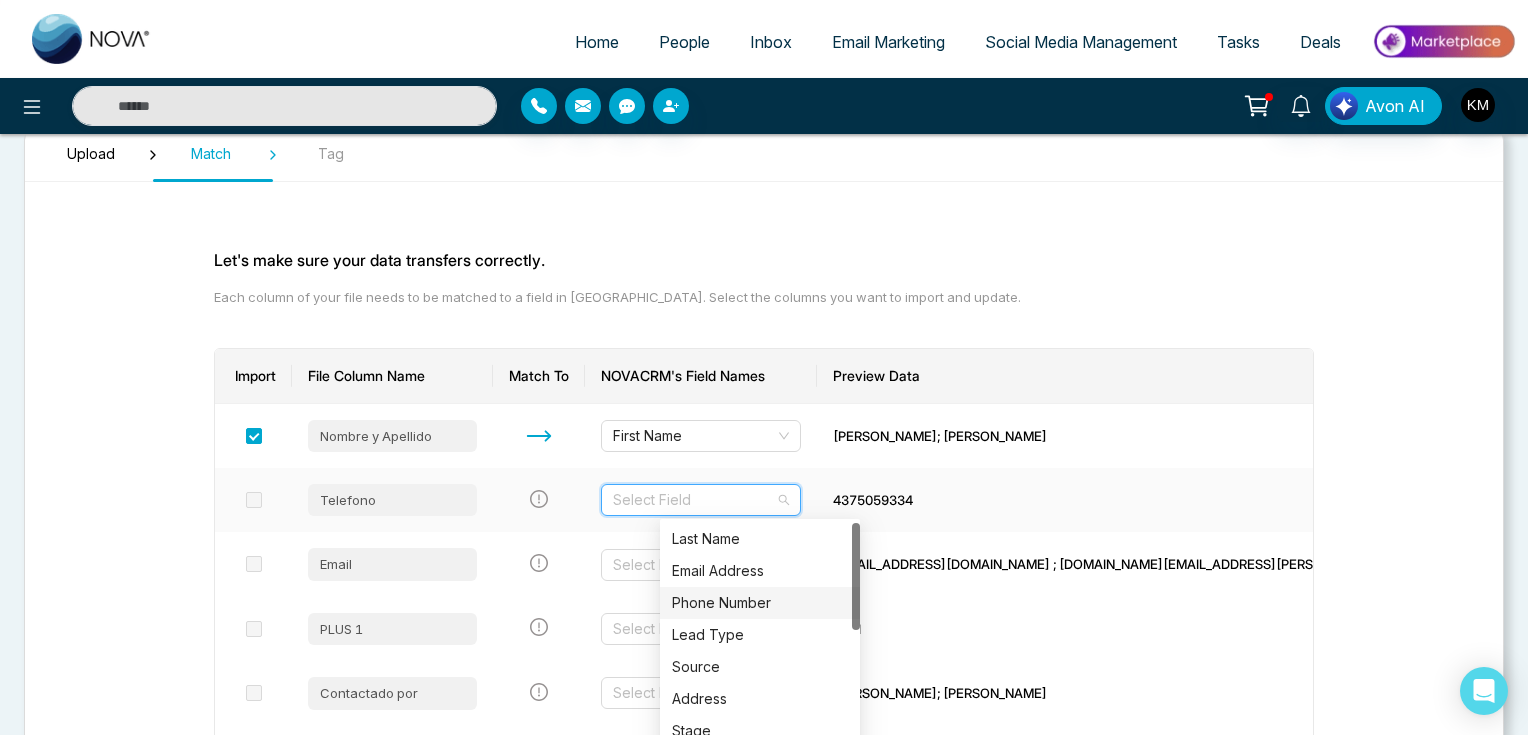 click on "Phone Number" at bounding box center [760, 603] 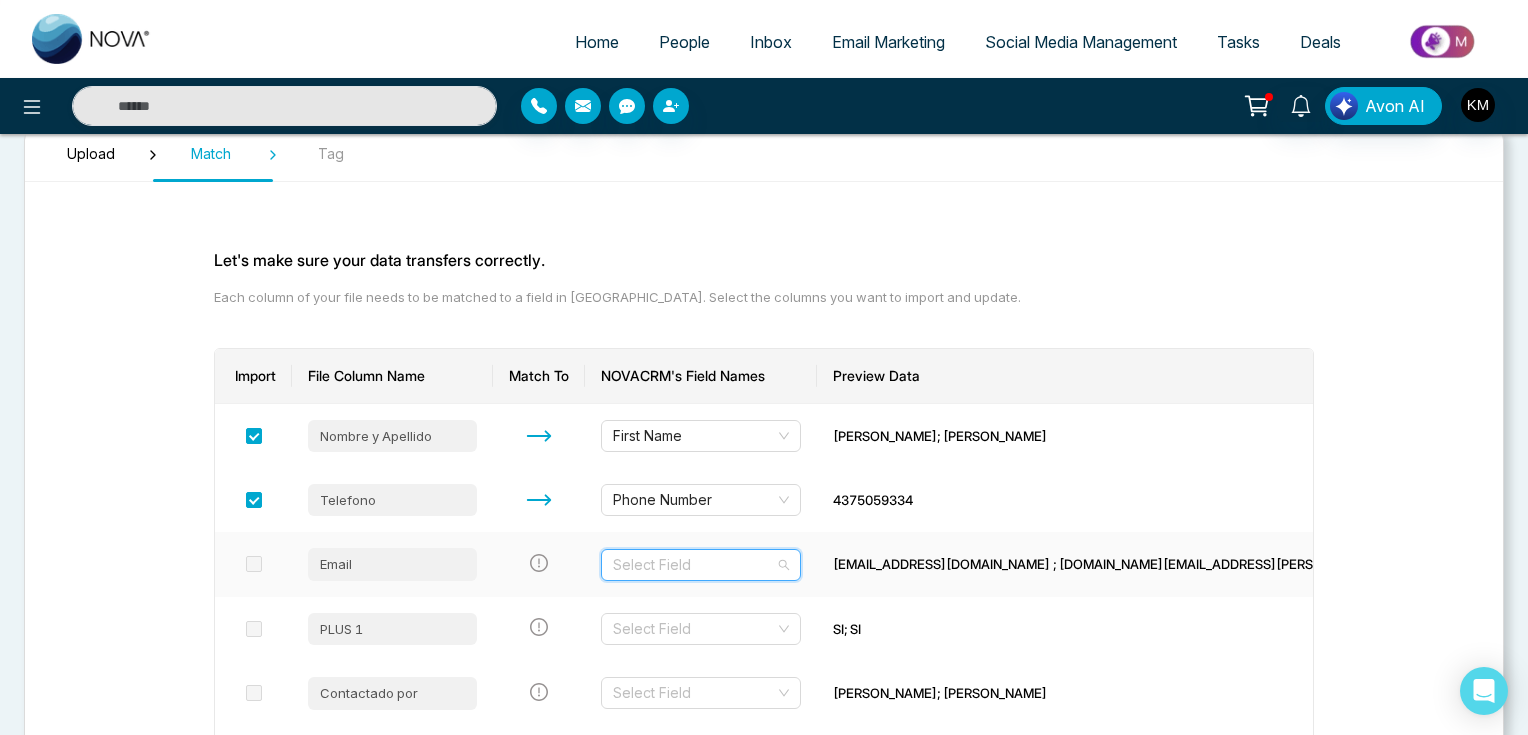 click at bounding box center [694, 565] 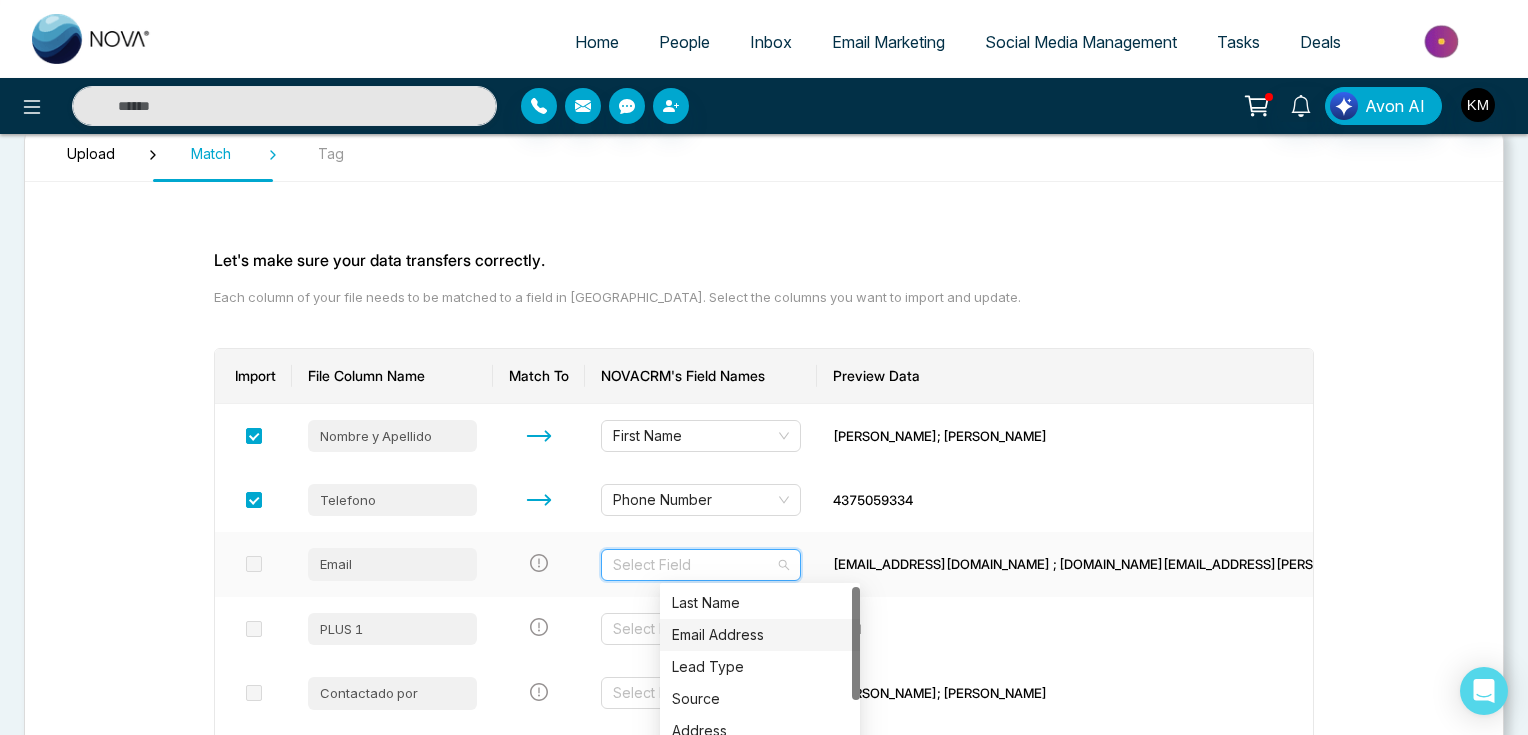 click on "Email Address" at bounding box center [760, 635] 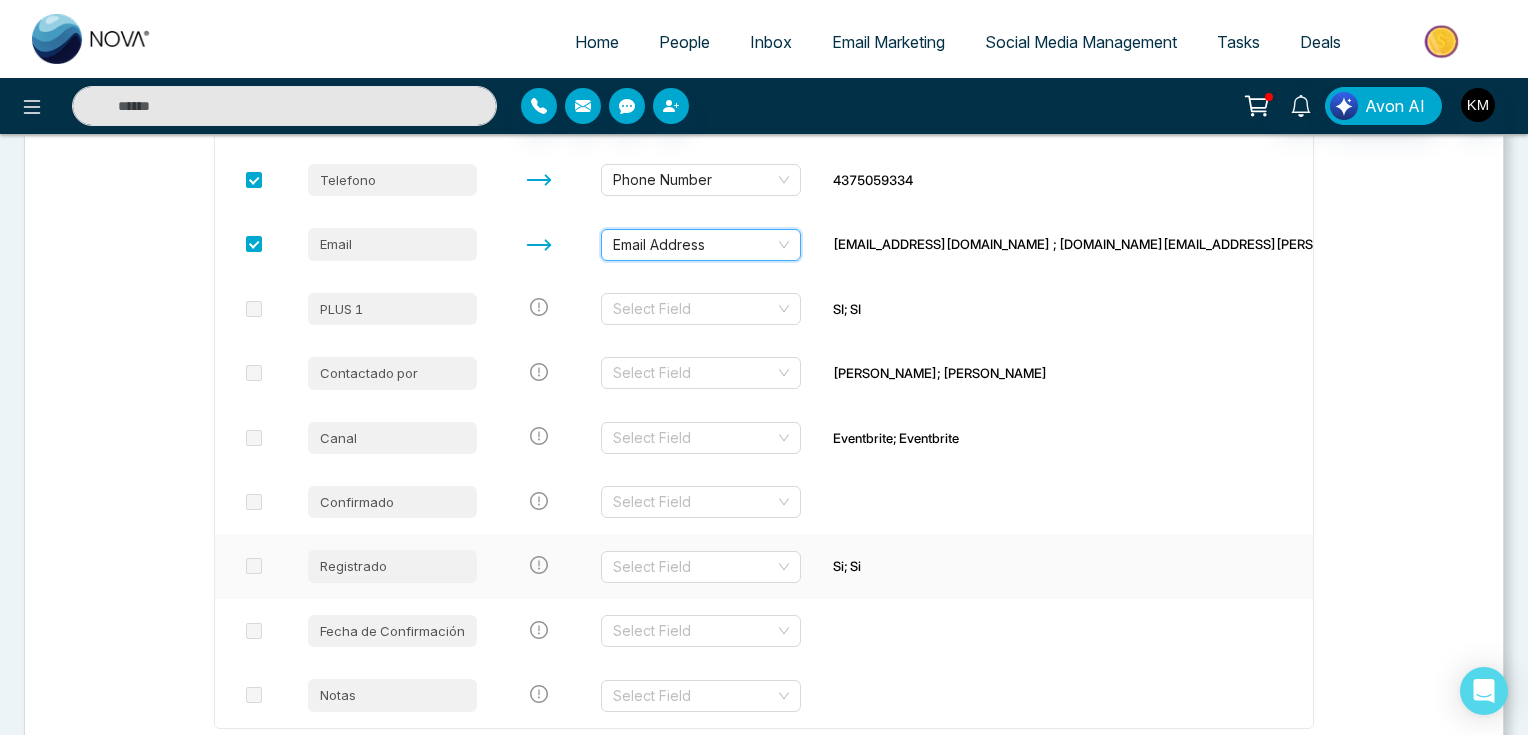scroll, scrollTop: 480, scrollLeft: 0, axis: vertical 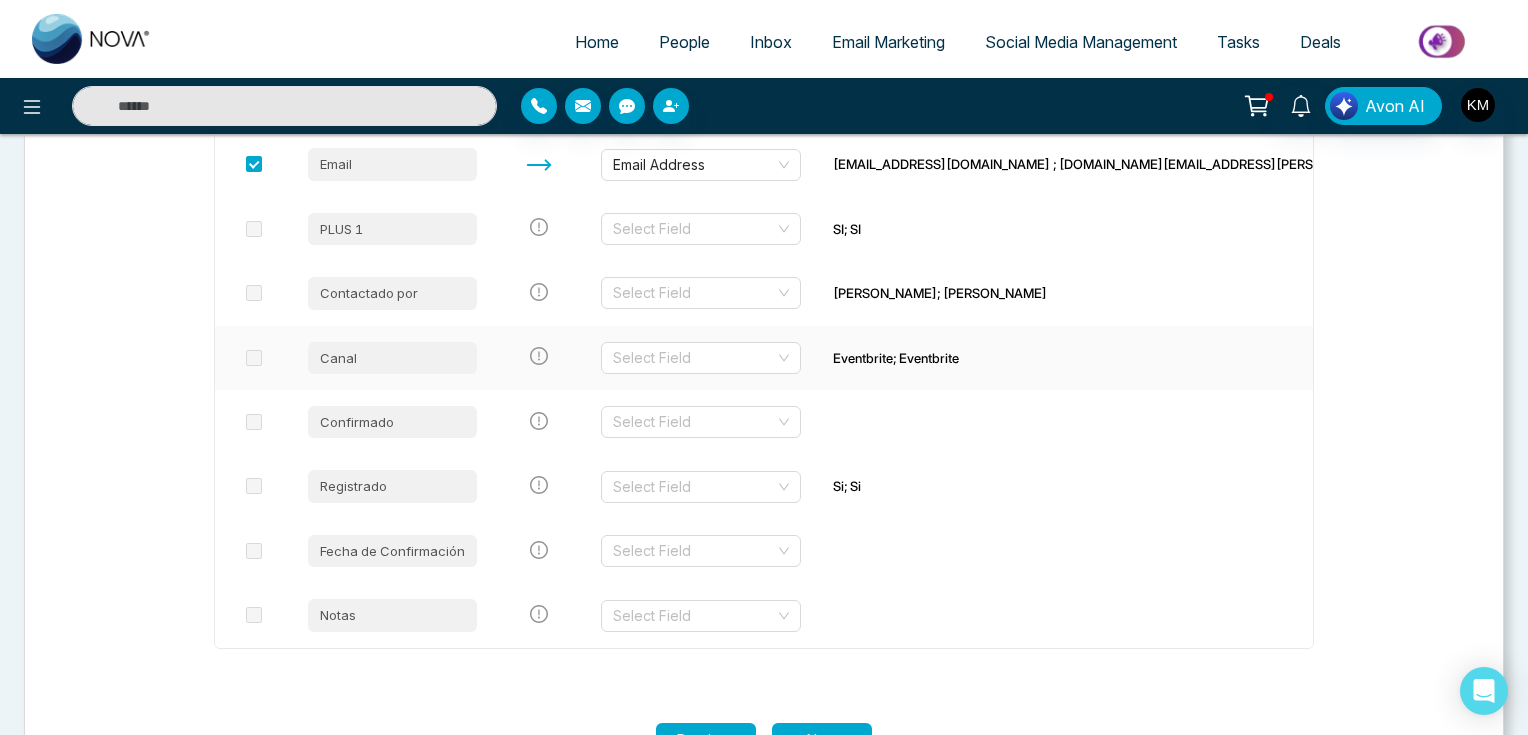 click on "Select Field" at bounding box center (701, 358) 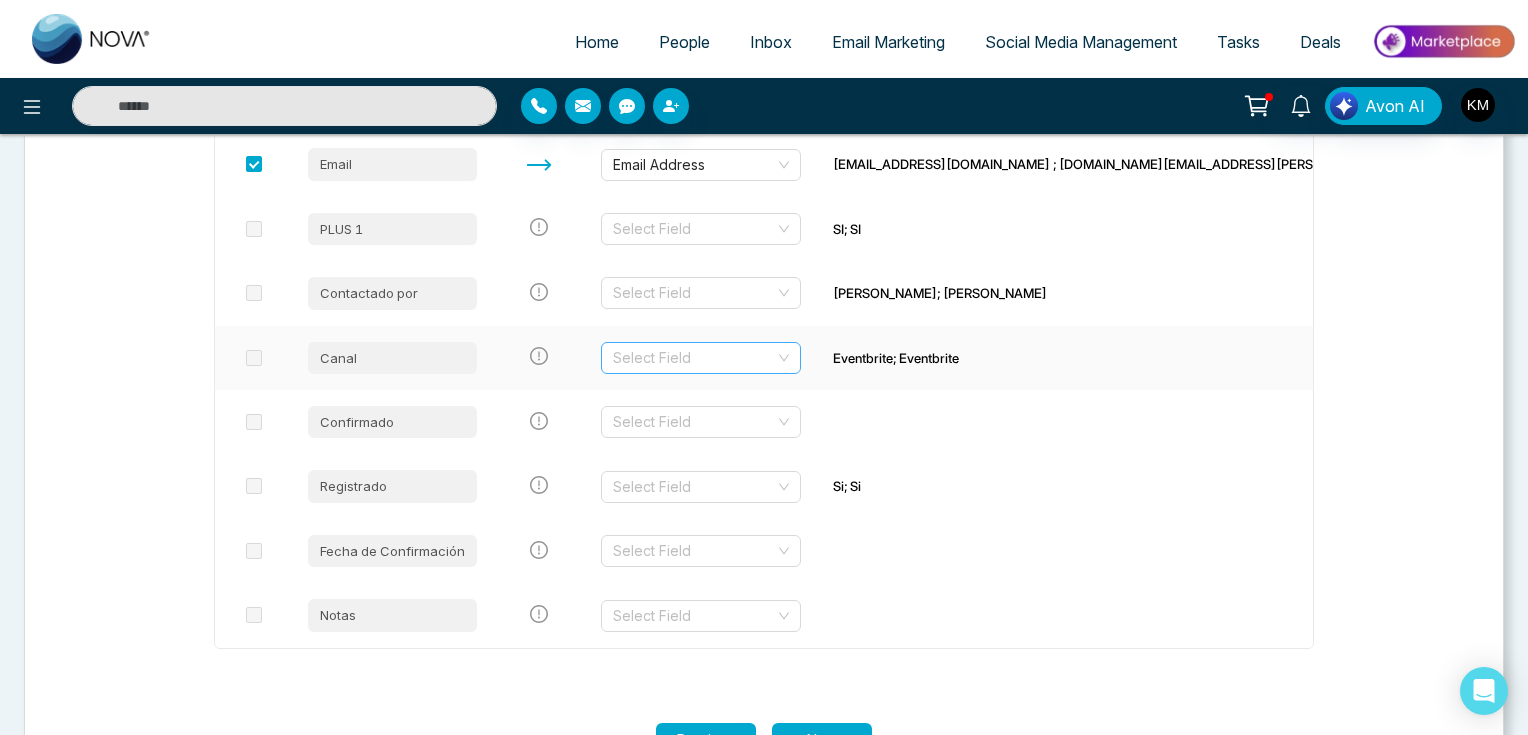 click at bounding box center [694, 358] 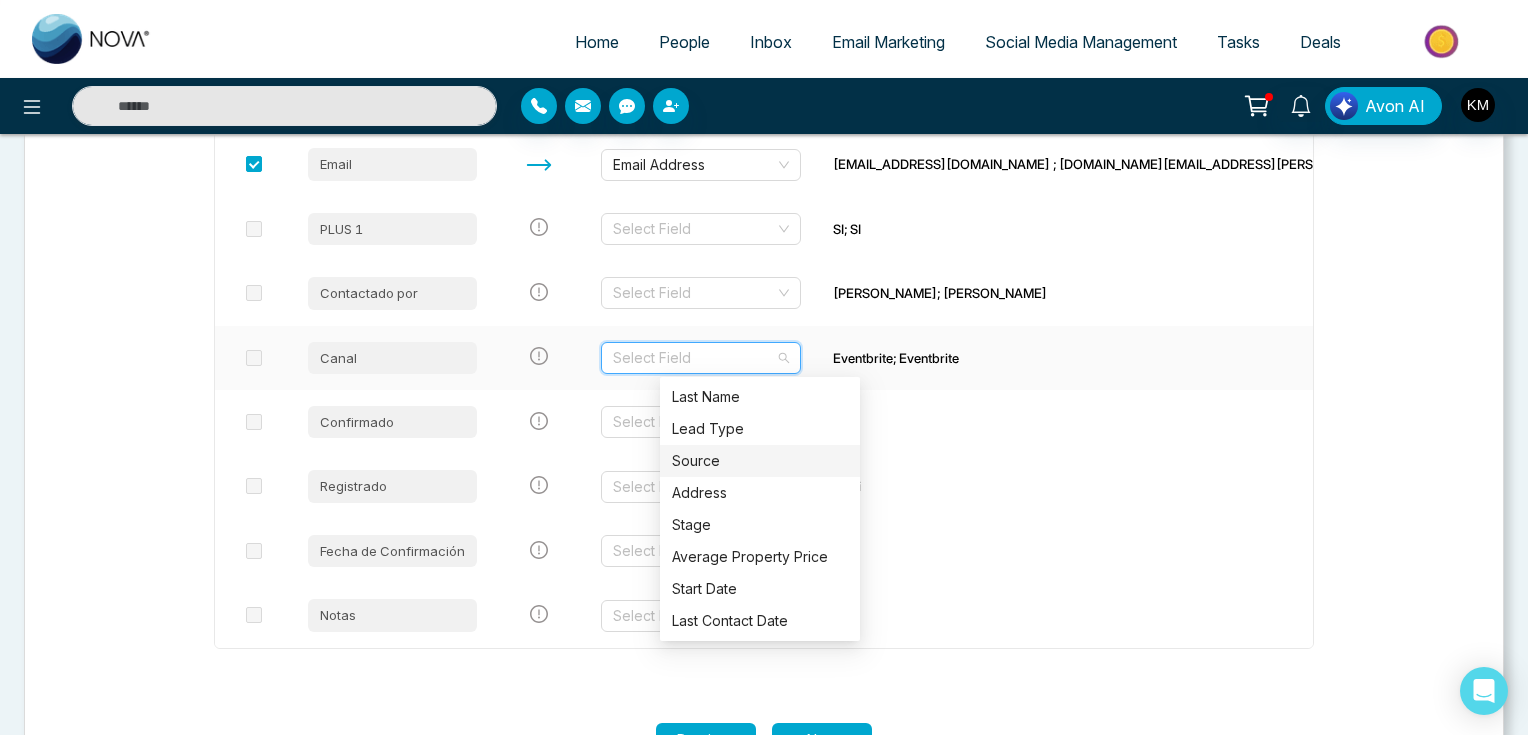 click on "Source" at bounding box center (760, 461) 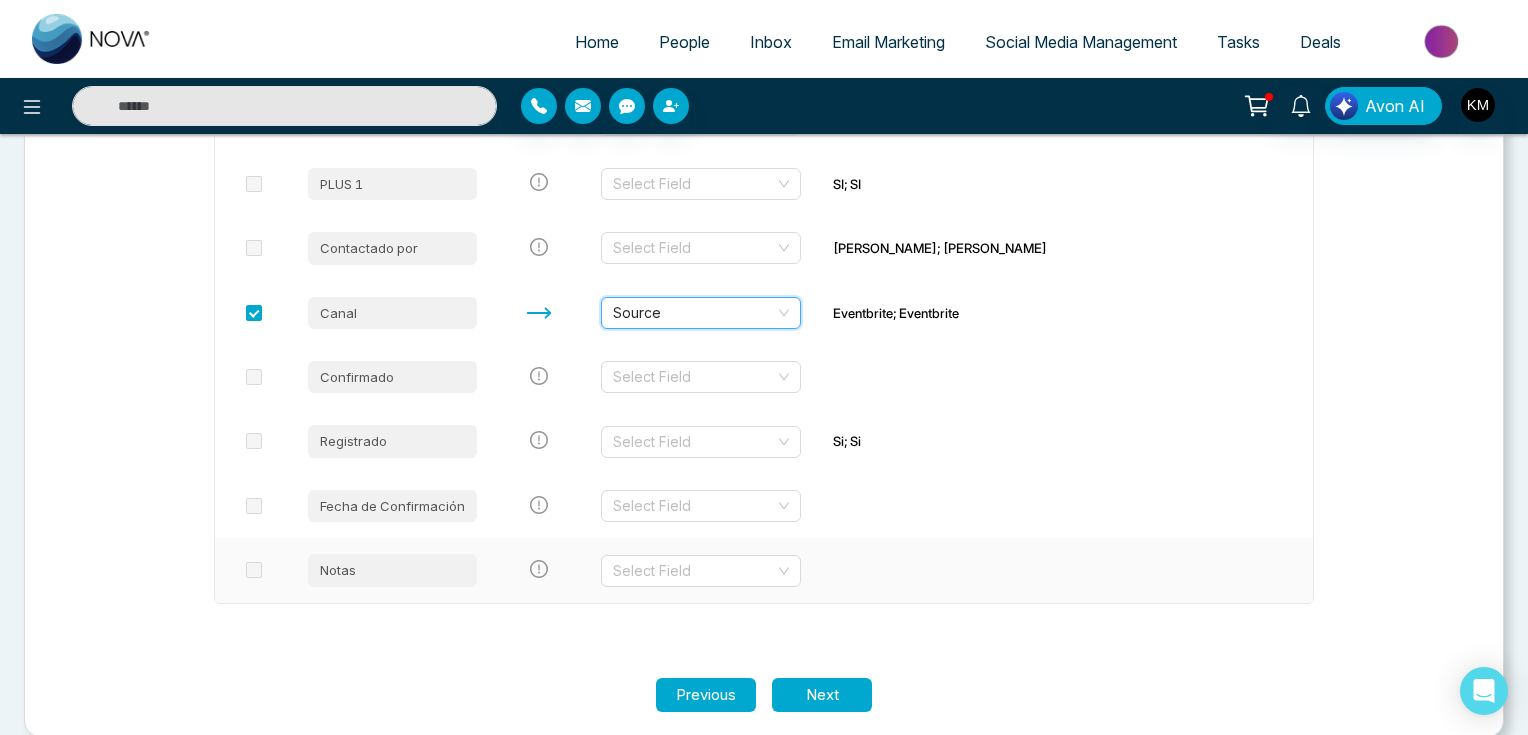scroll, scrollTop: 549, scrollLeft: 0, axis: vertical 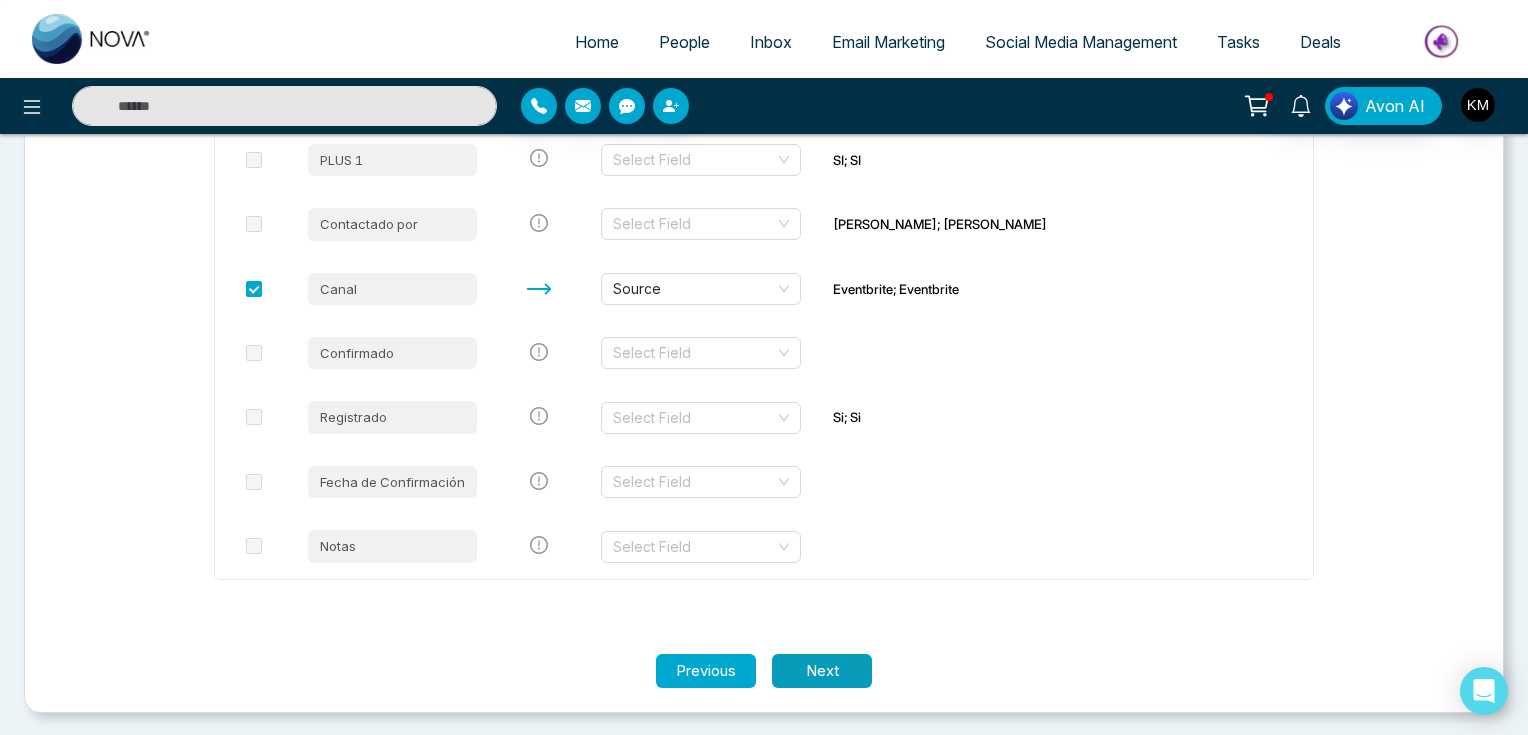 click on "Next" at bounding box center (822, 671) 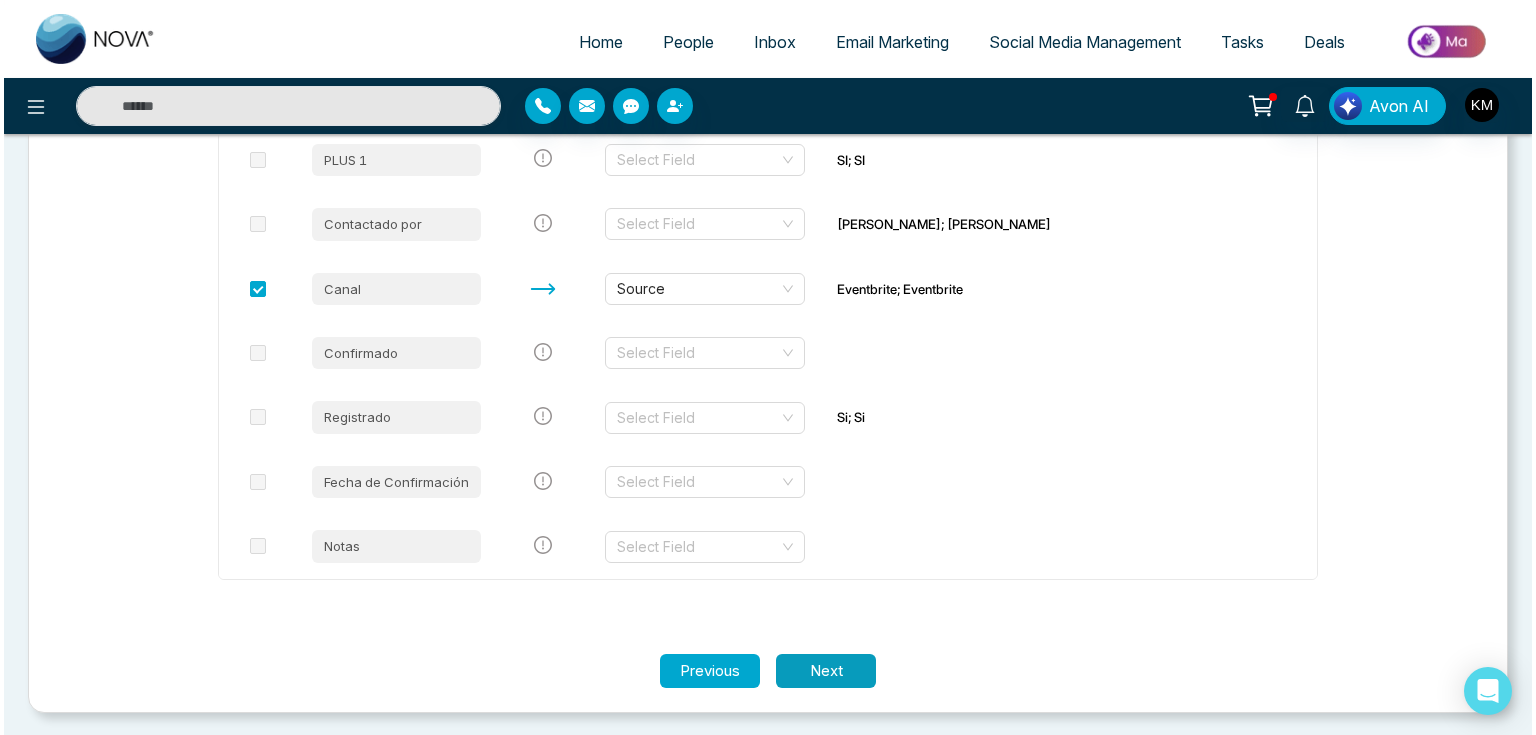 scroll, scrollTop: 0, scrollLeft: 0, axis: both 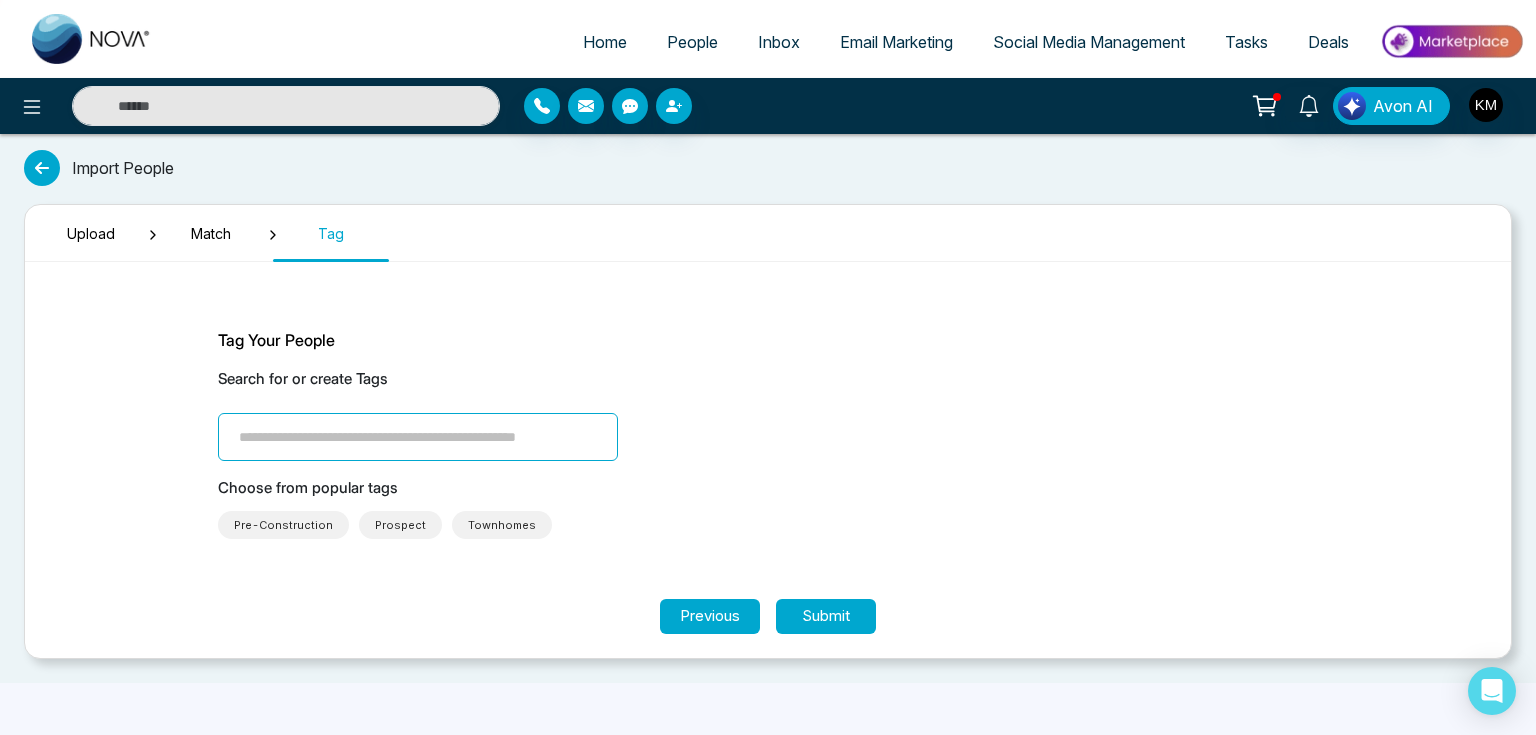 click at bounding box center (418, 437) 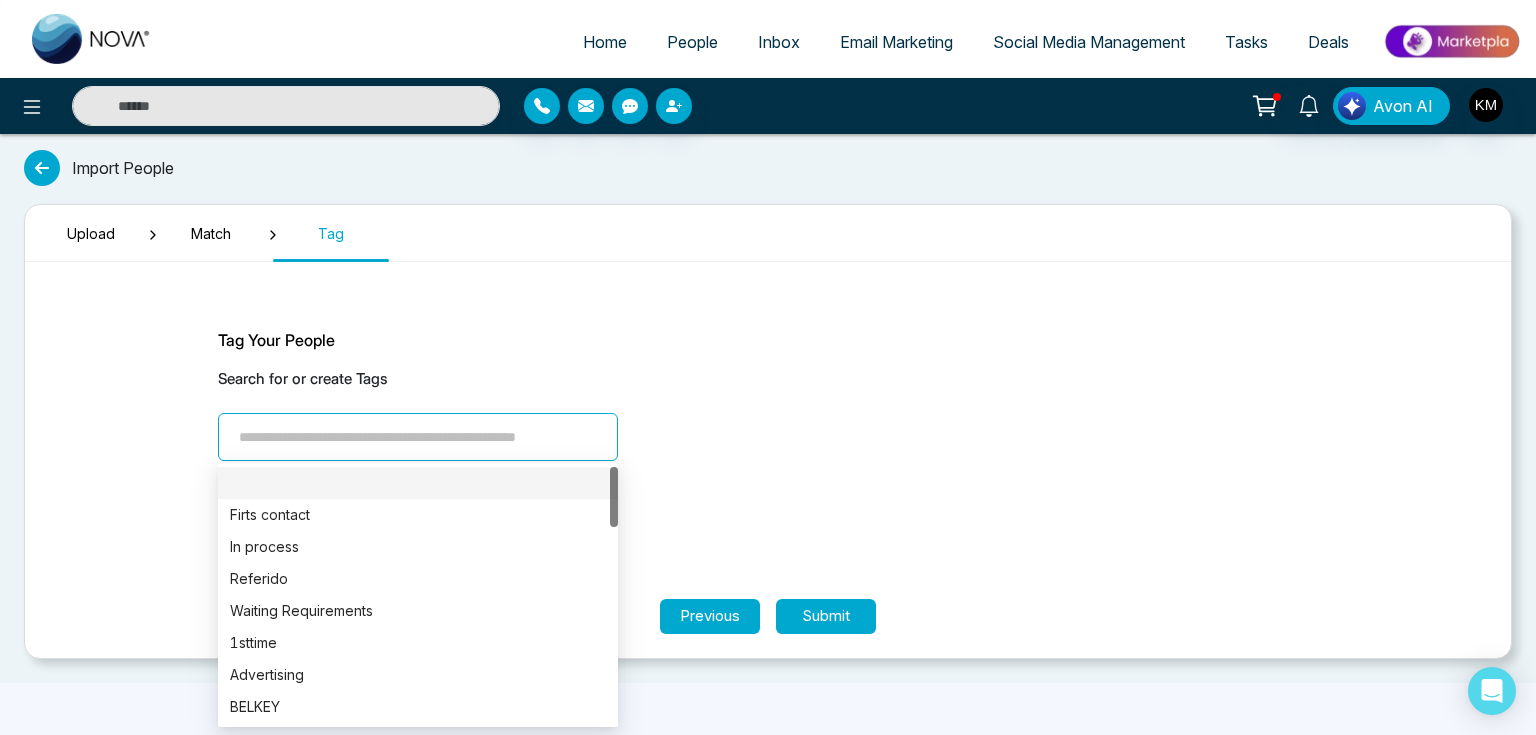 click on "Search for or create Tags" at bounding box center (768, 379) 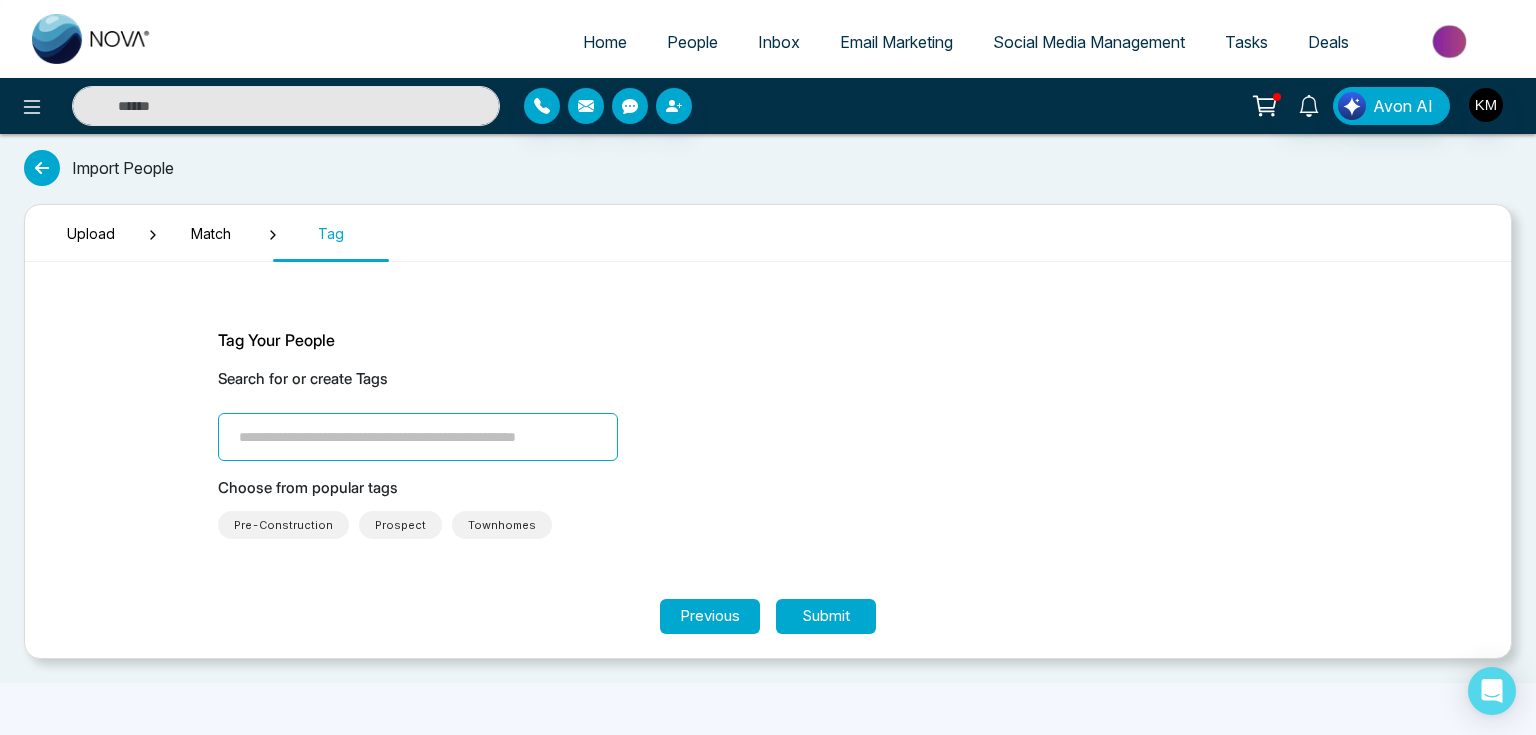 click at bounding box center [418, 437] 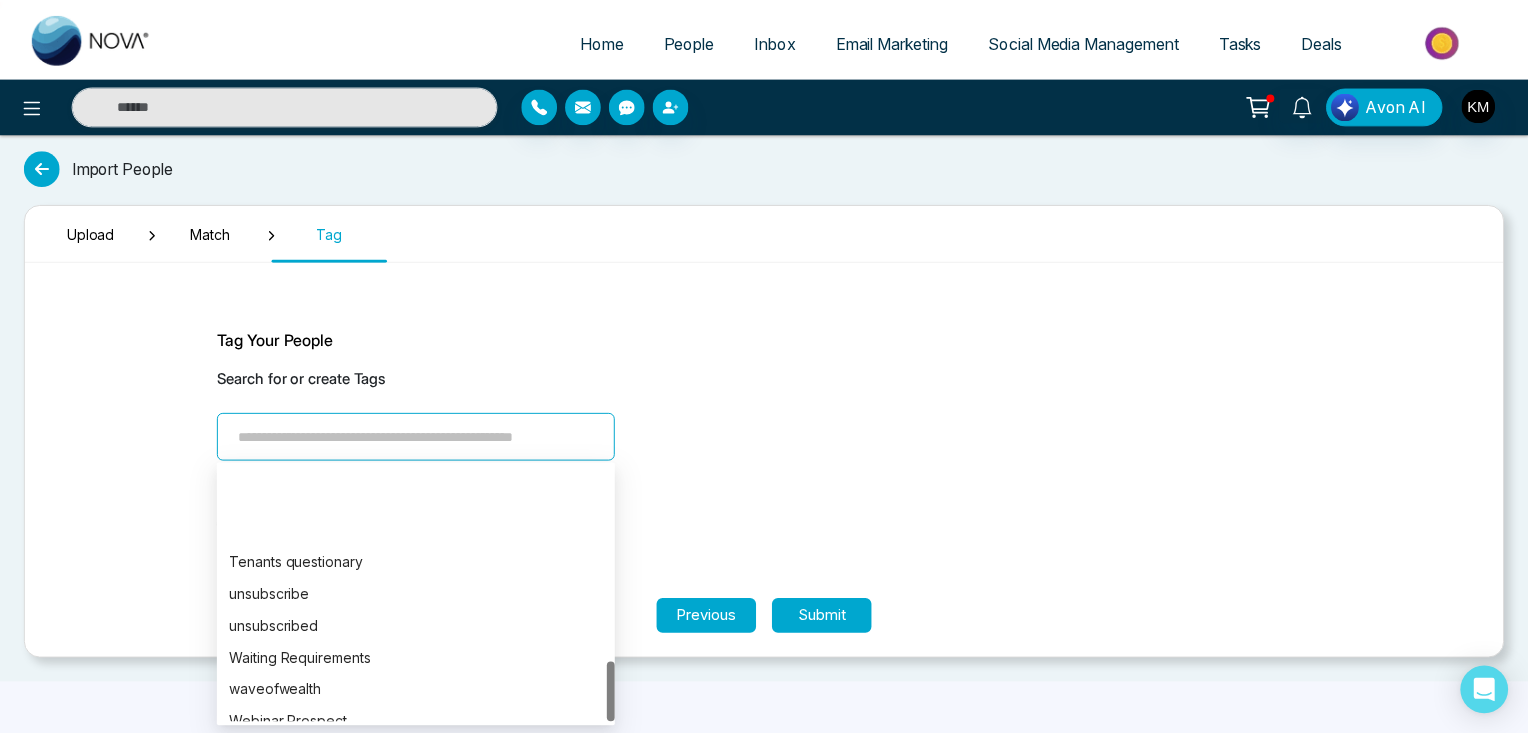 scroll, scrollTop: 832, scrollLeft: 0, axis: vertical 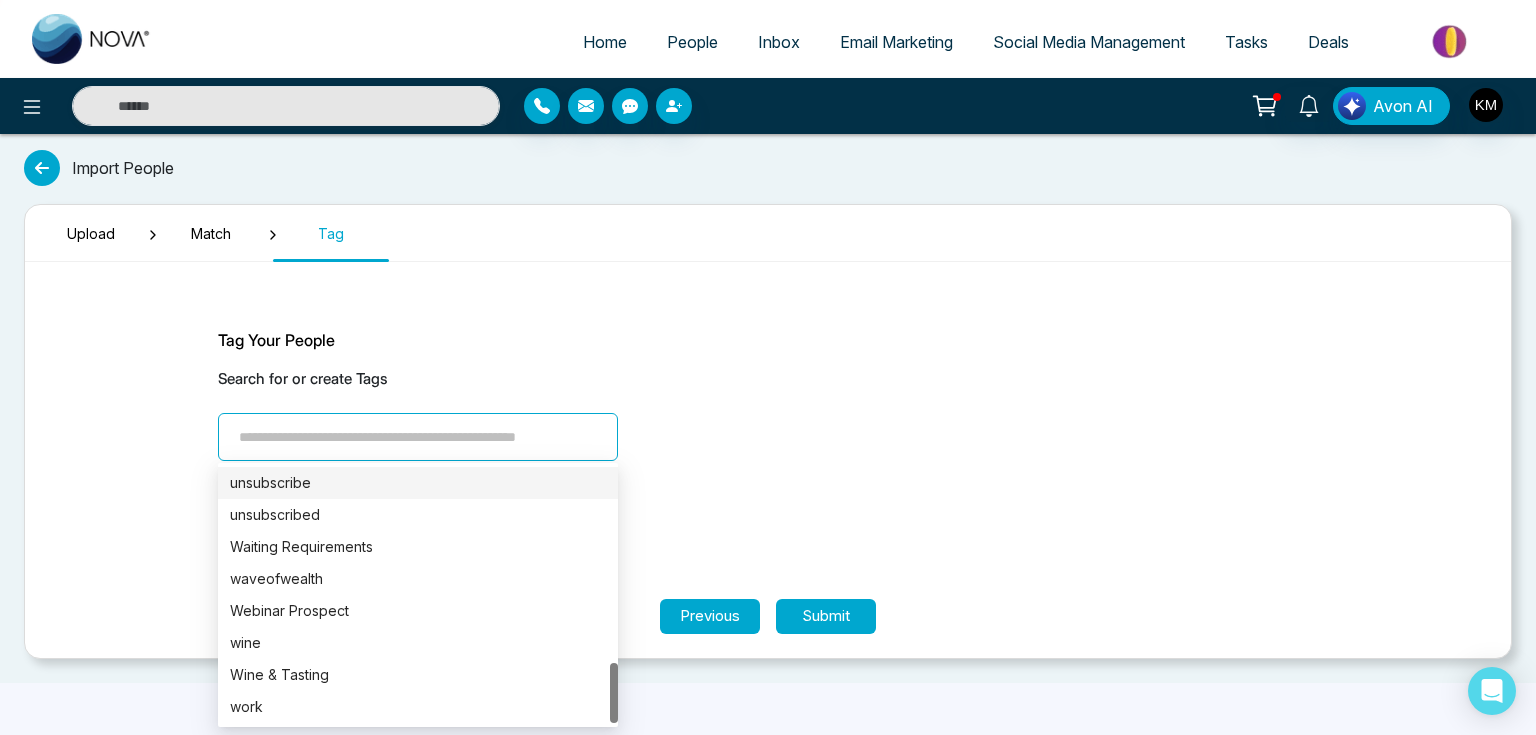 click at bounding box center [418, 437] 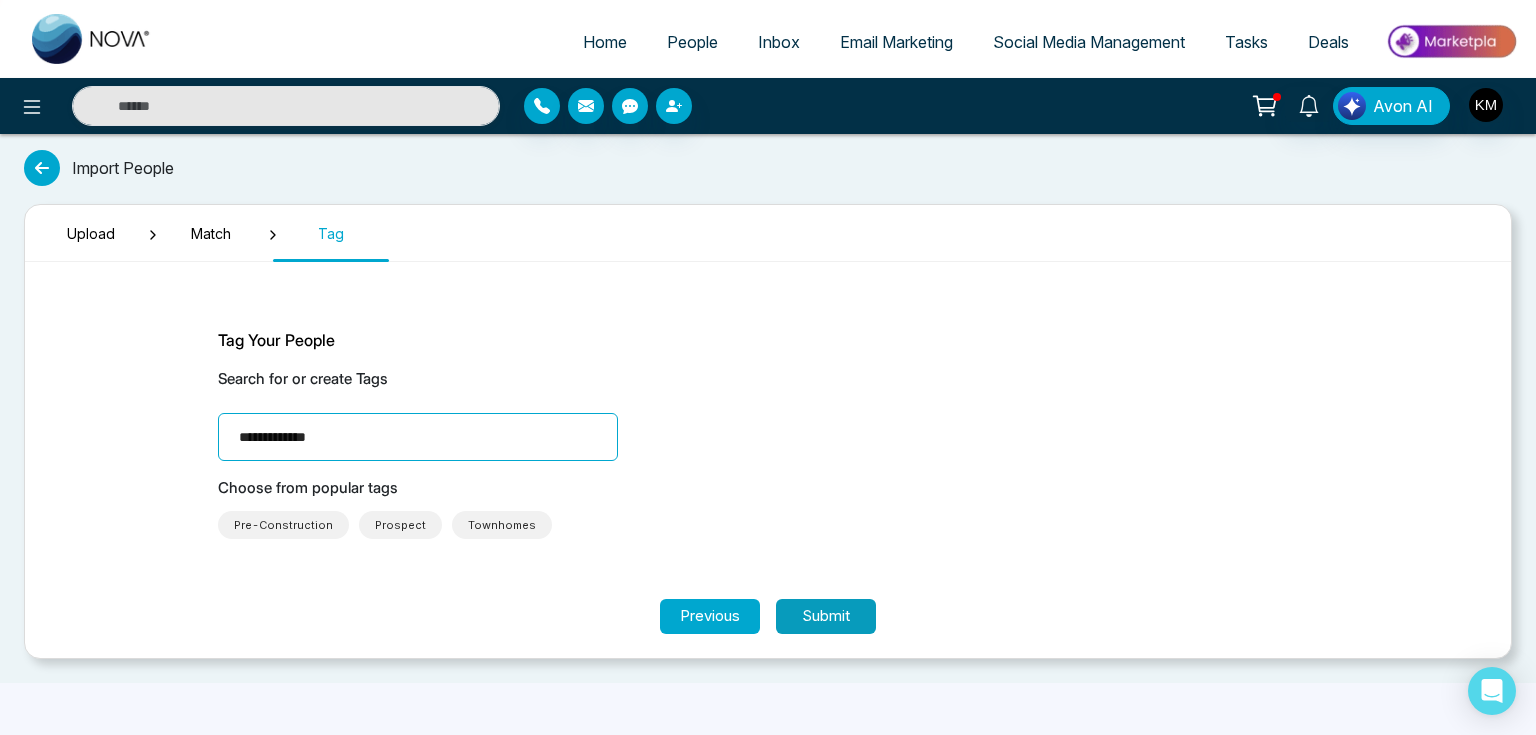 type on "**********" 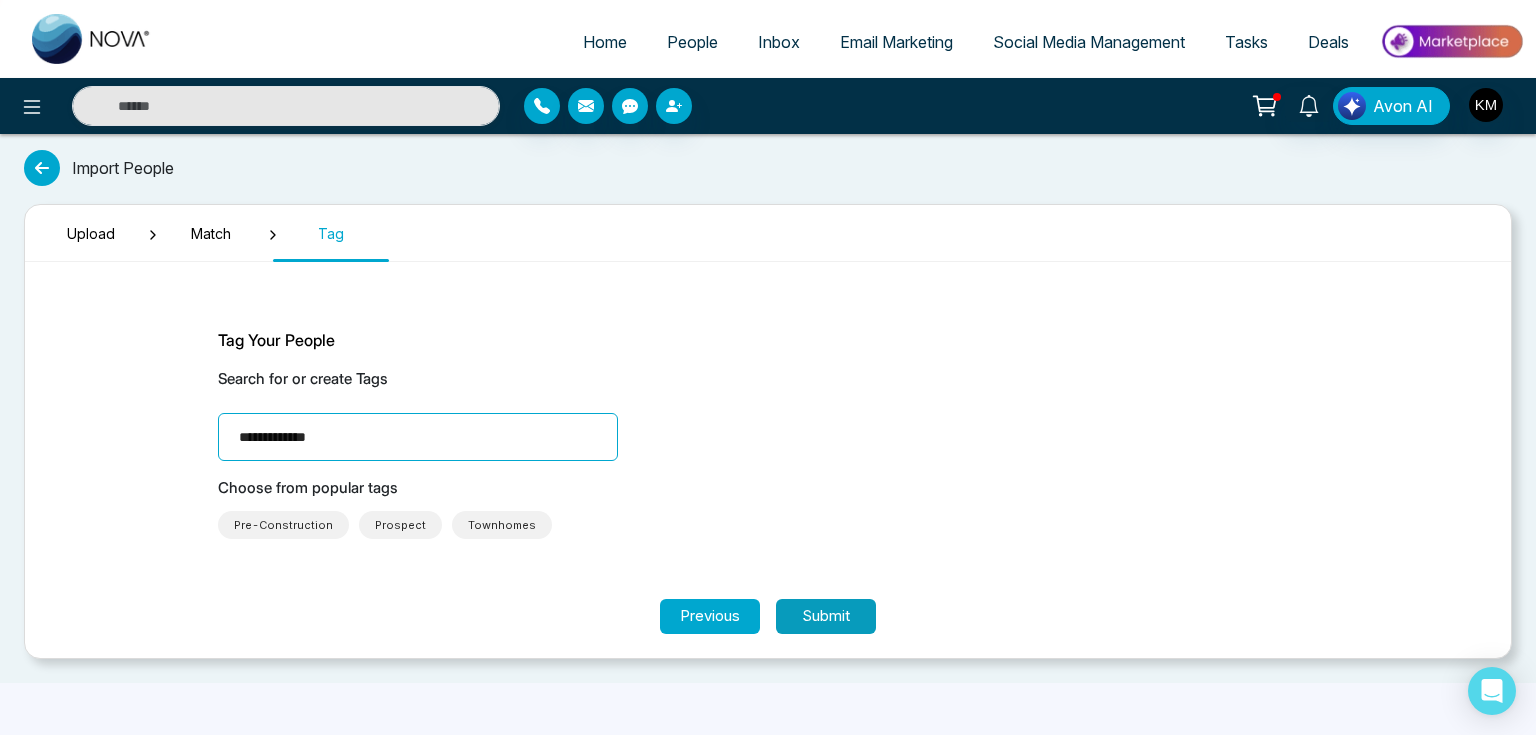 click on "Submit" at bounding box center [826, 616] 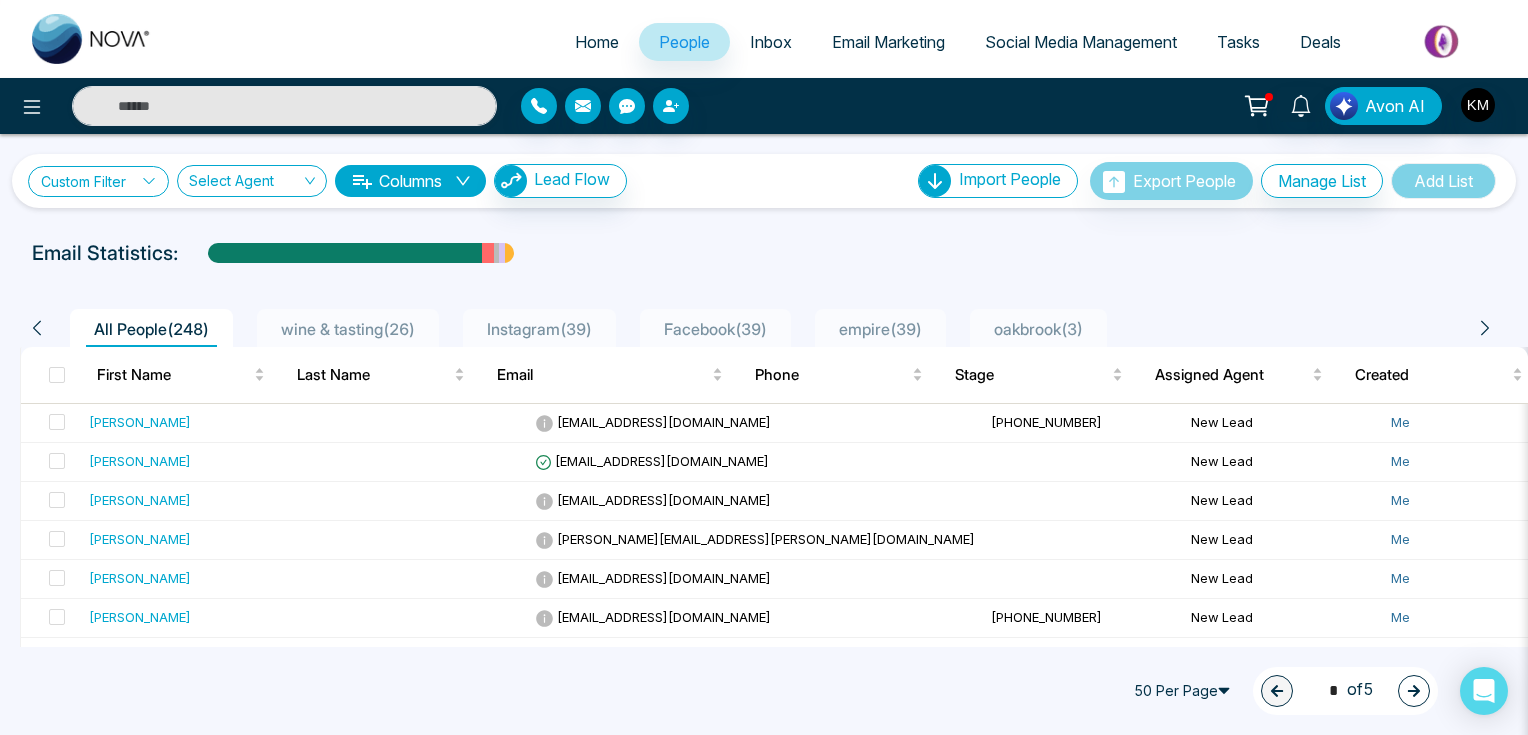 click on "Custom Filter" at bounding box center [98, 181] 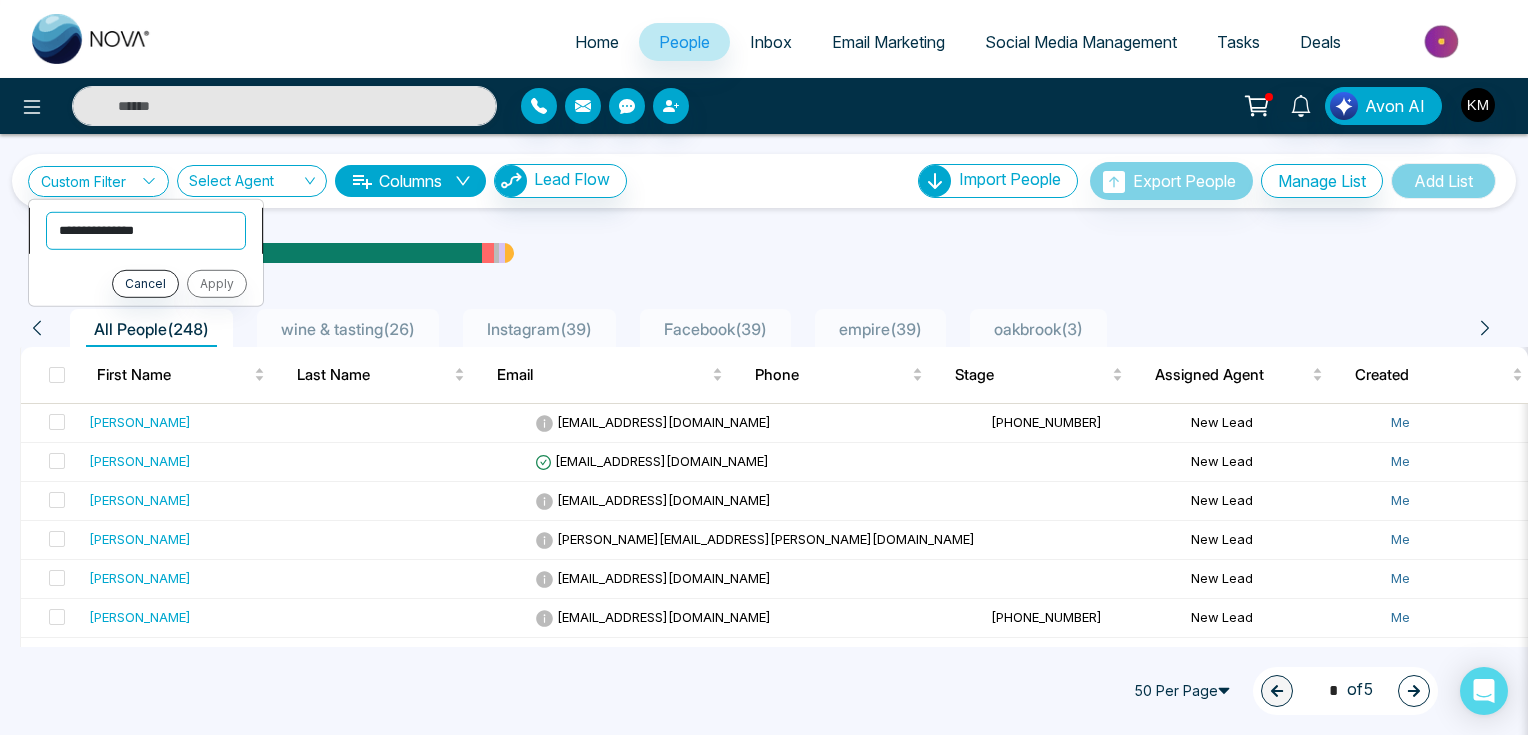 click on "**********" at bounding box center [146, 230] 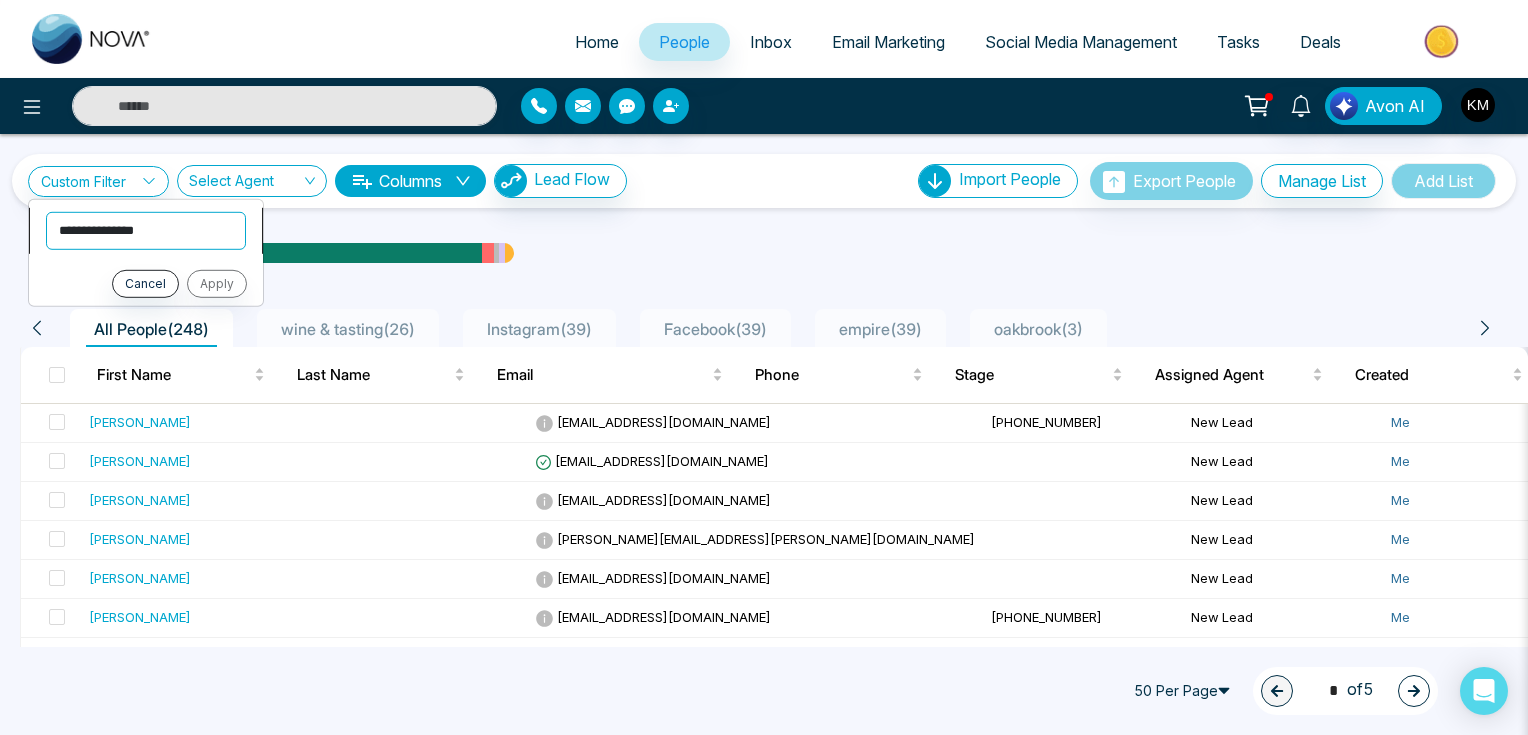 select on "******" 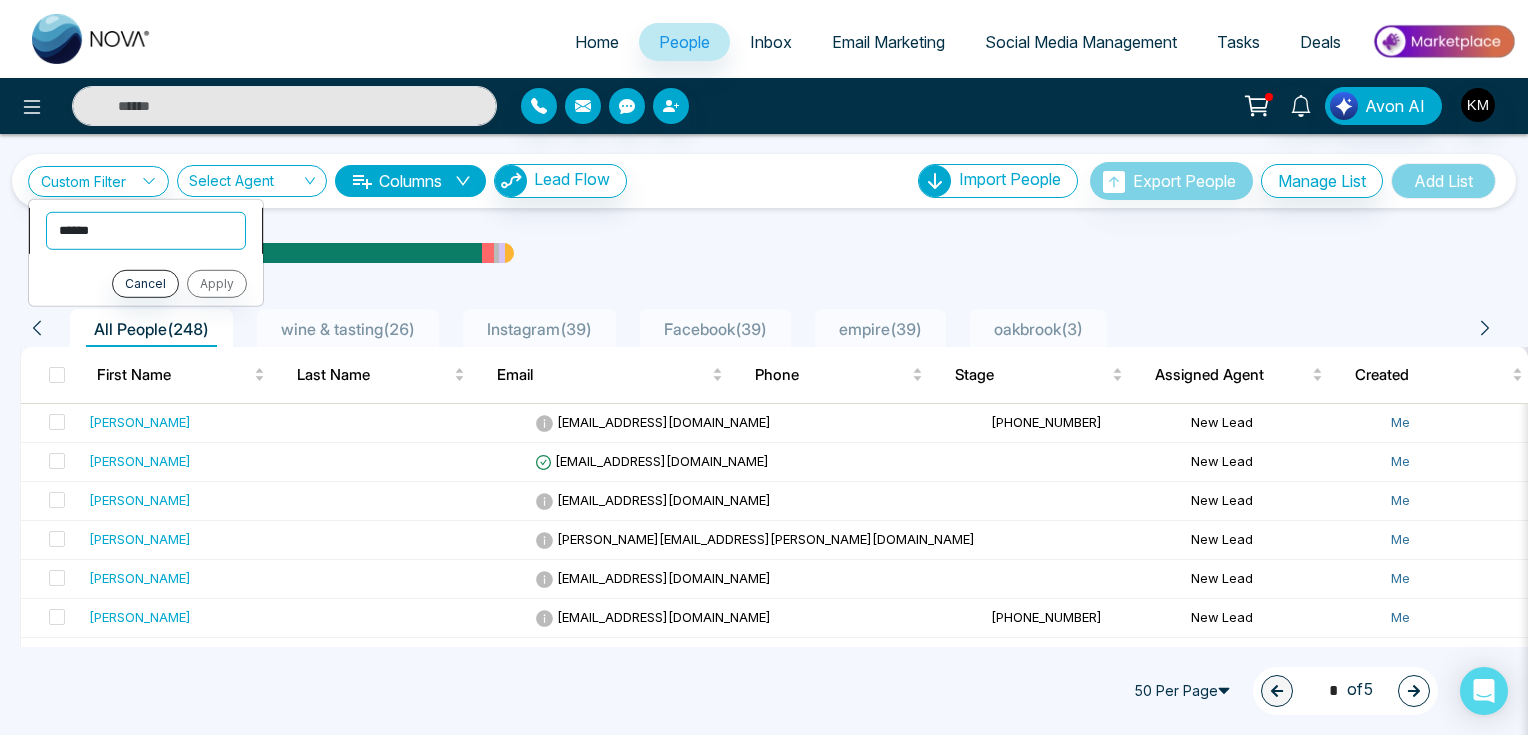 click on "**********" at bounding box center (146, 230) 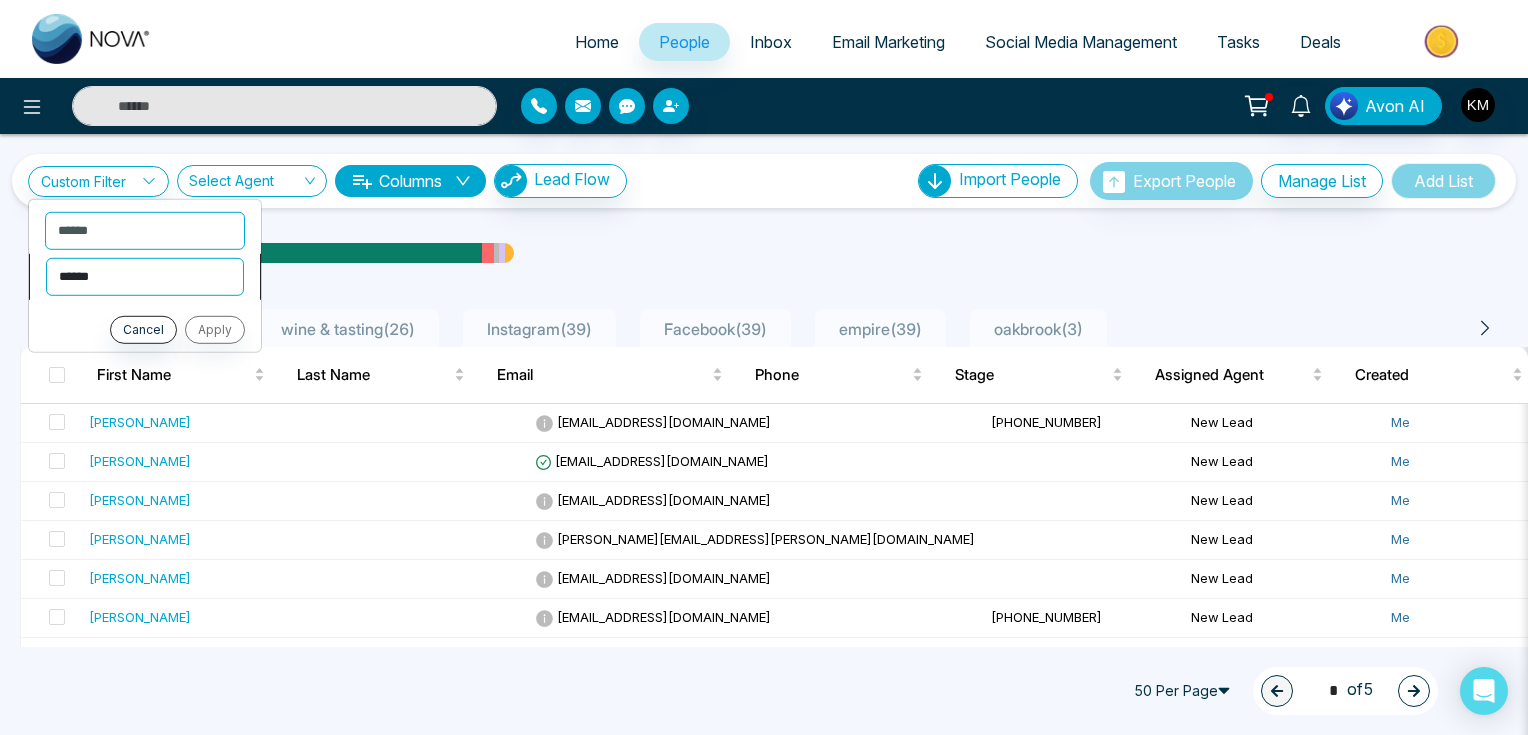 click on "**********" at bounding box center [145, 276] 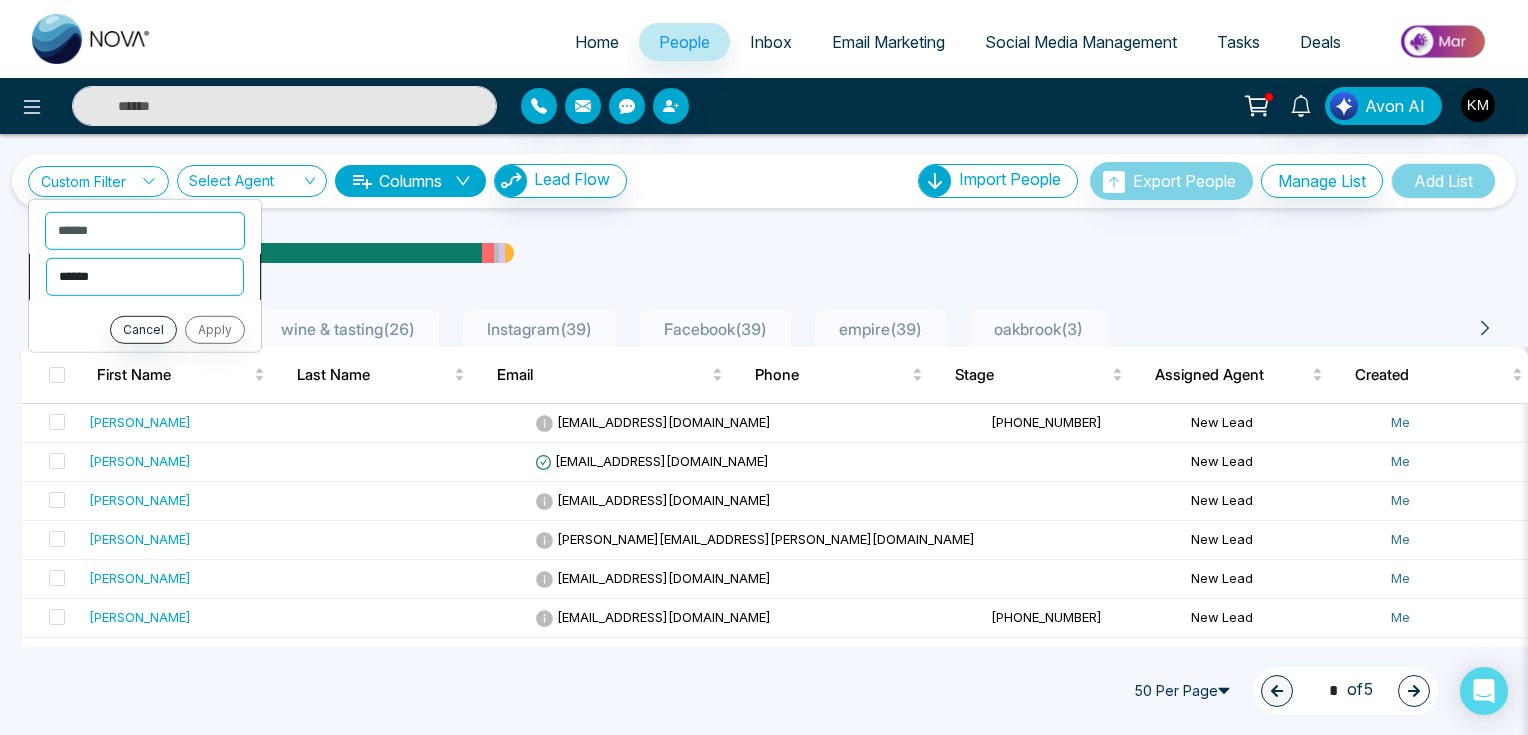 select on "*******" 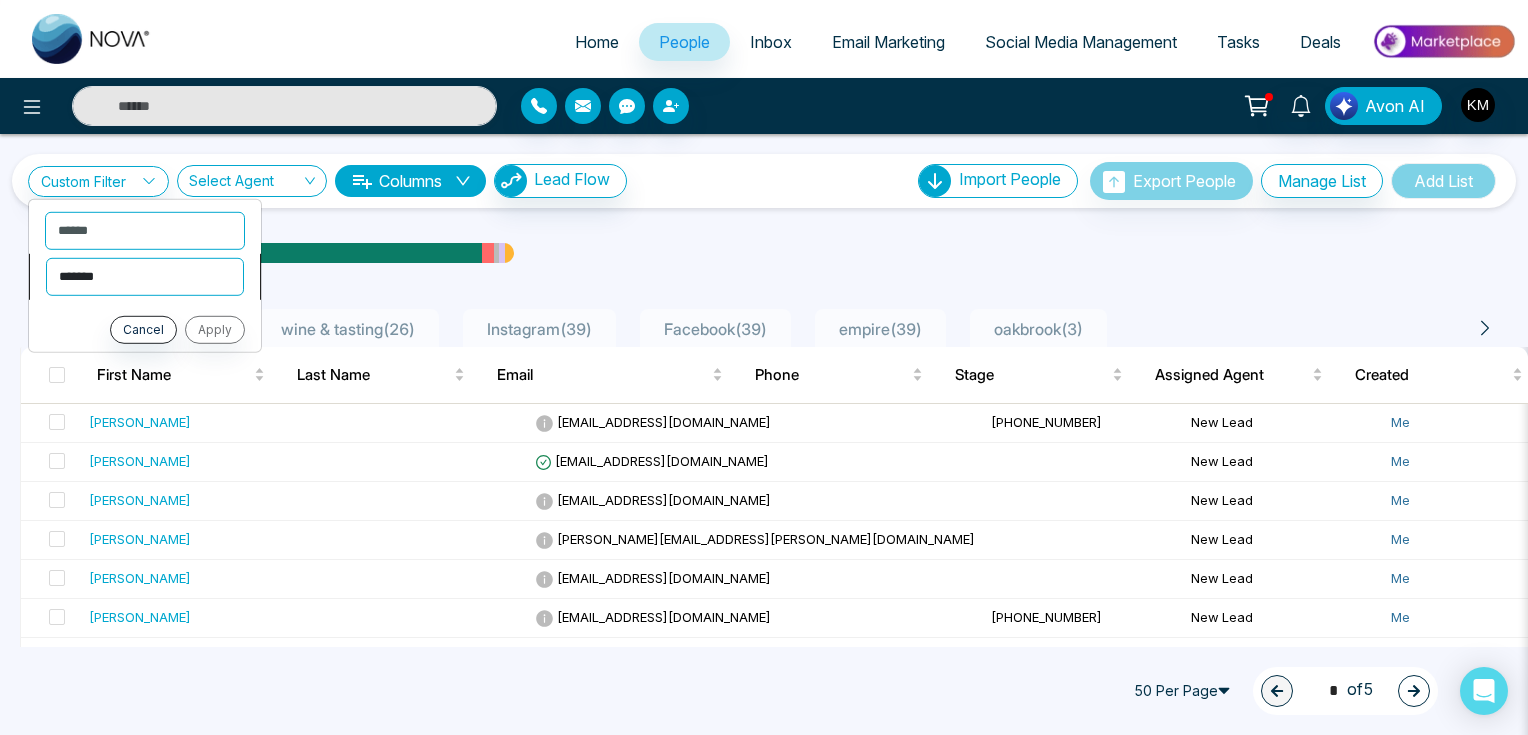 click on "**********" at bounding box center (145, 276) 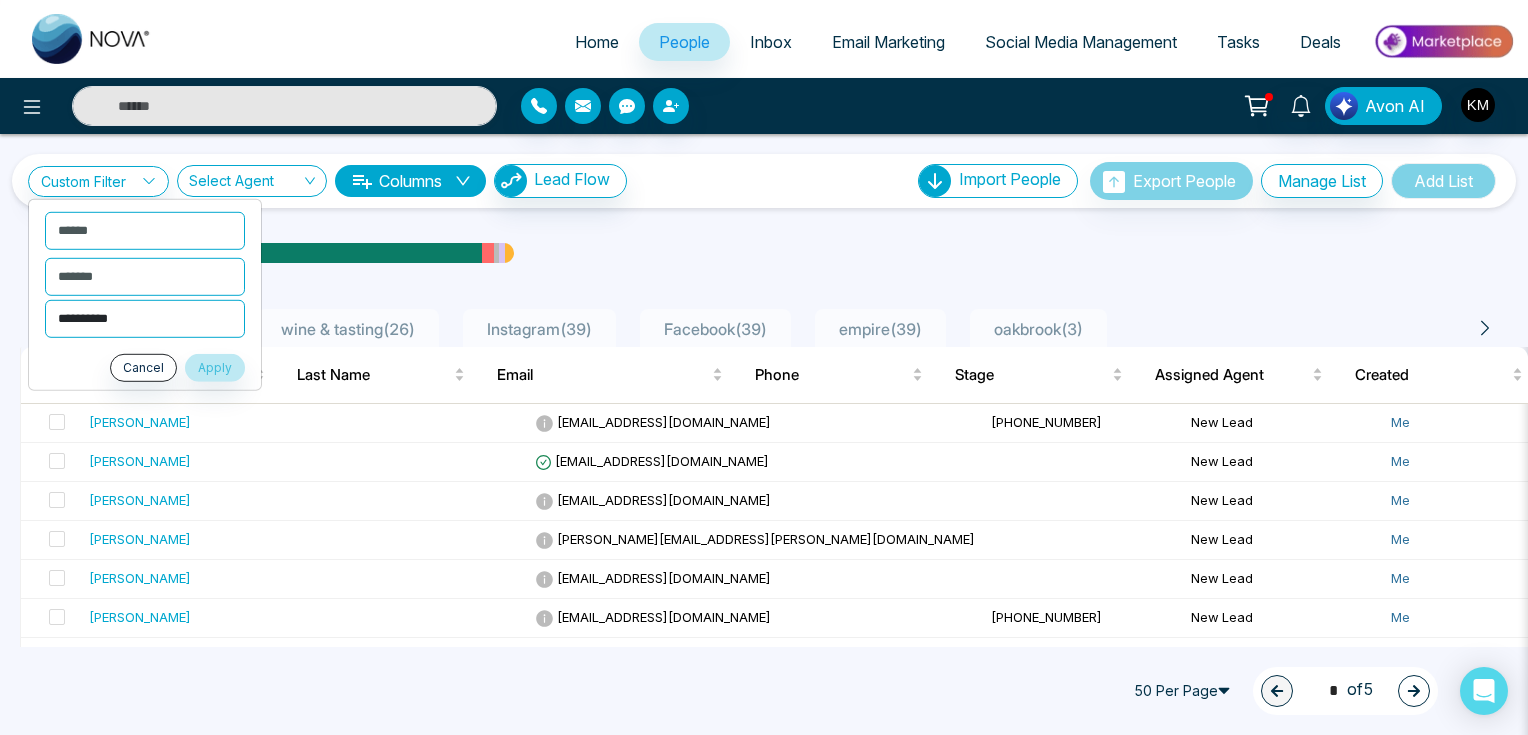 click on "**********" at bounding box center (145, 318) 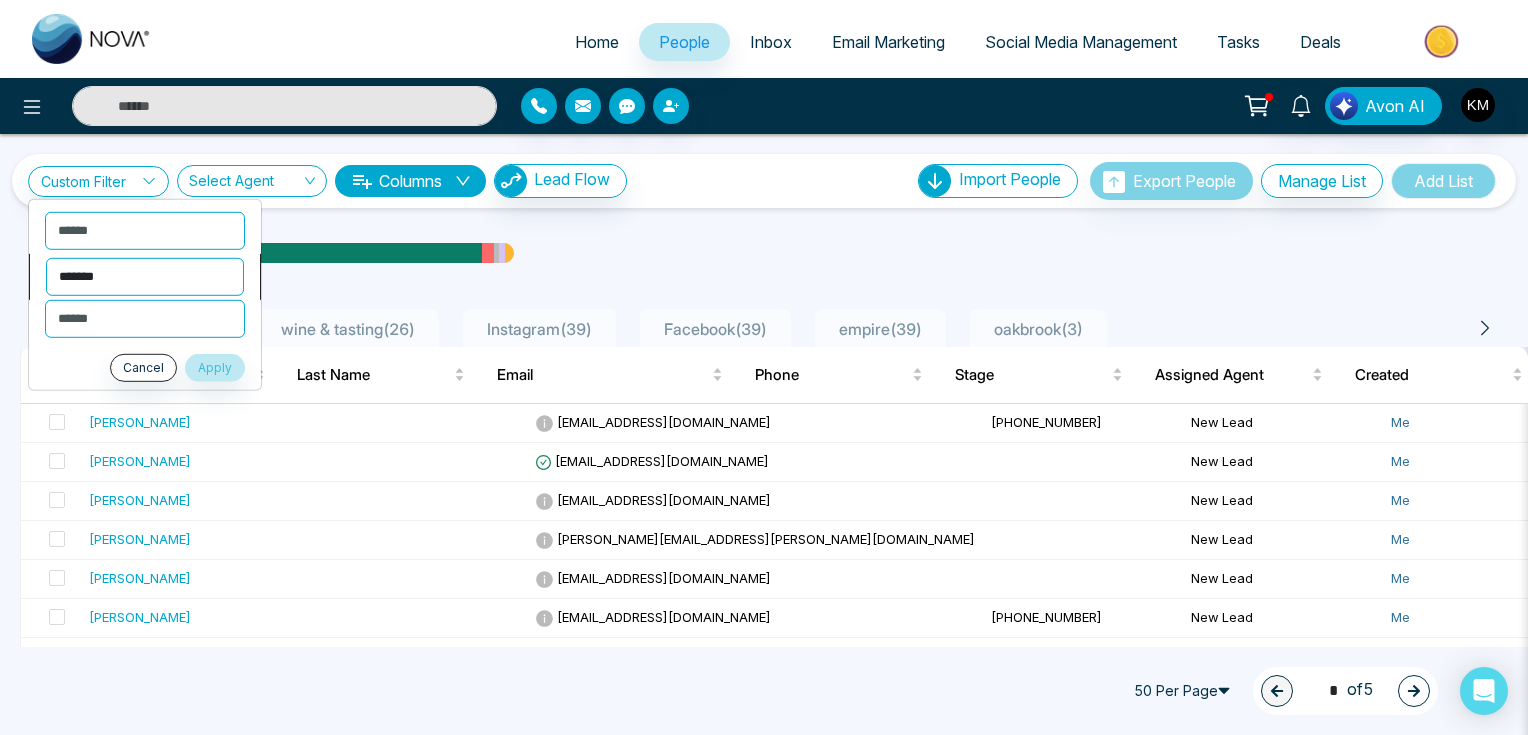 click on "**********" at bounding box center (145, 276) 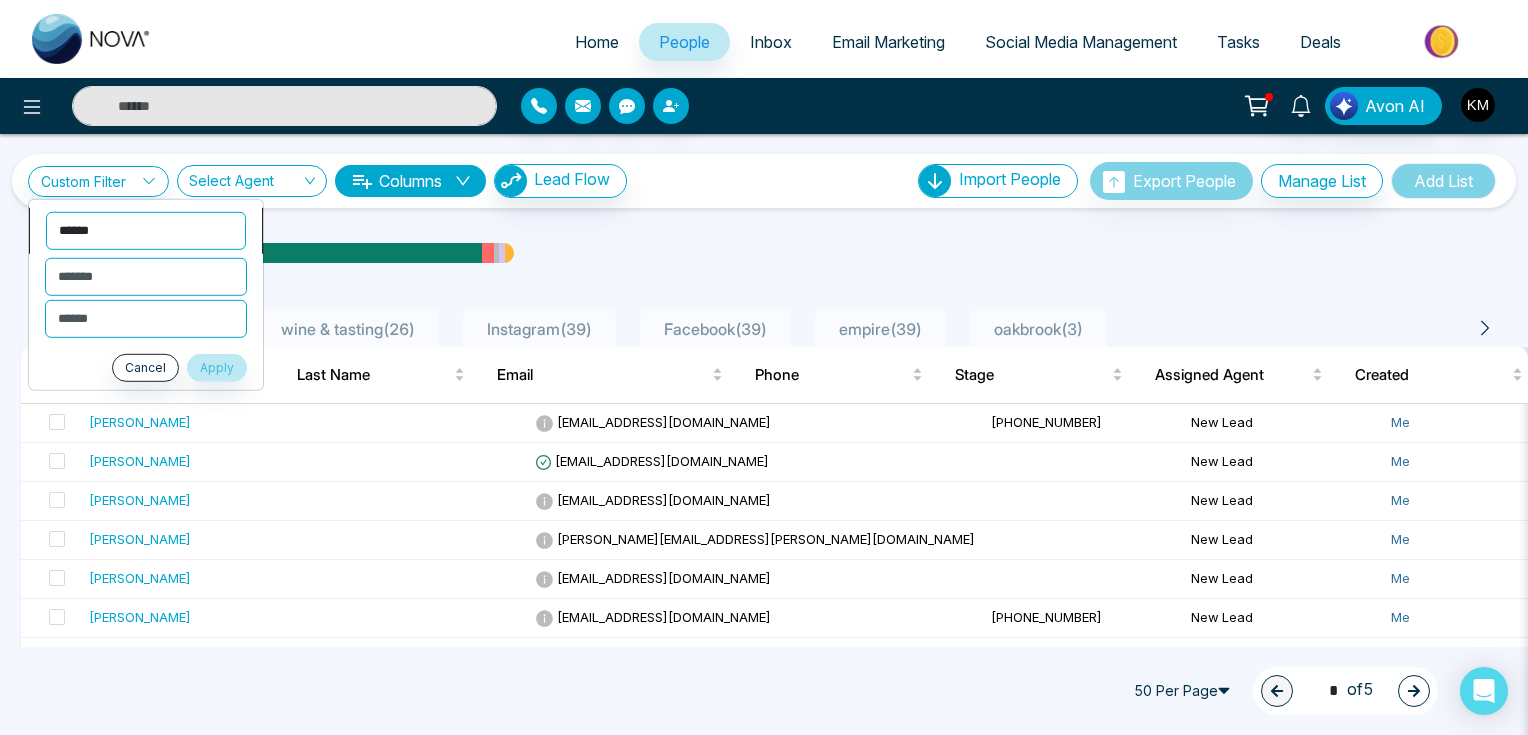 click on "**********" at bounding box center [146, 230] 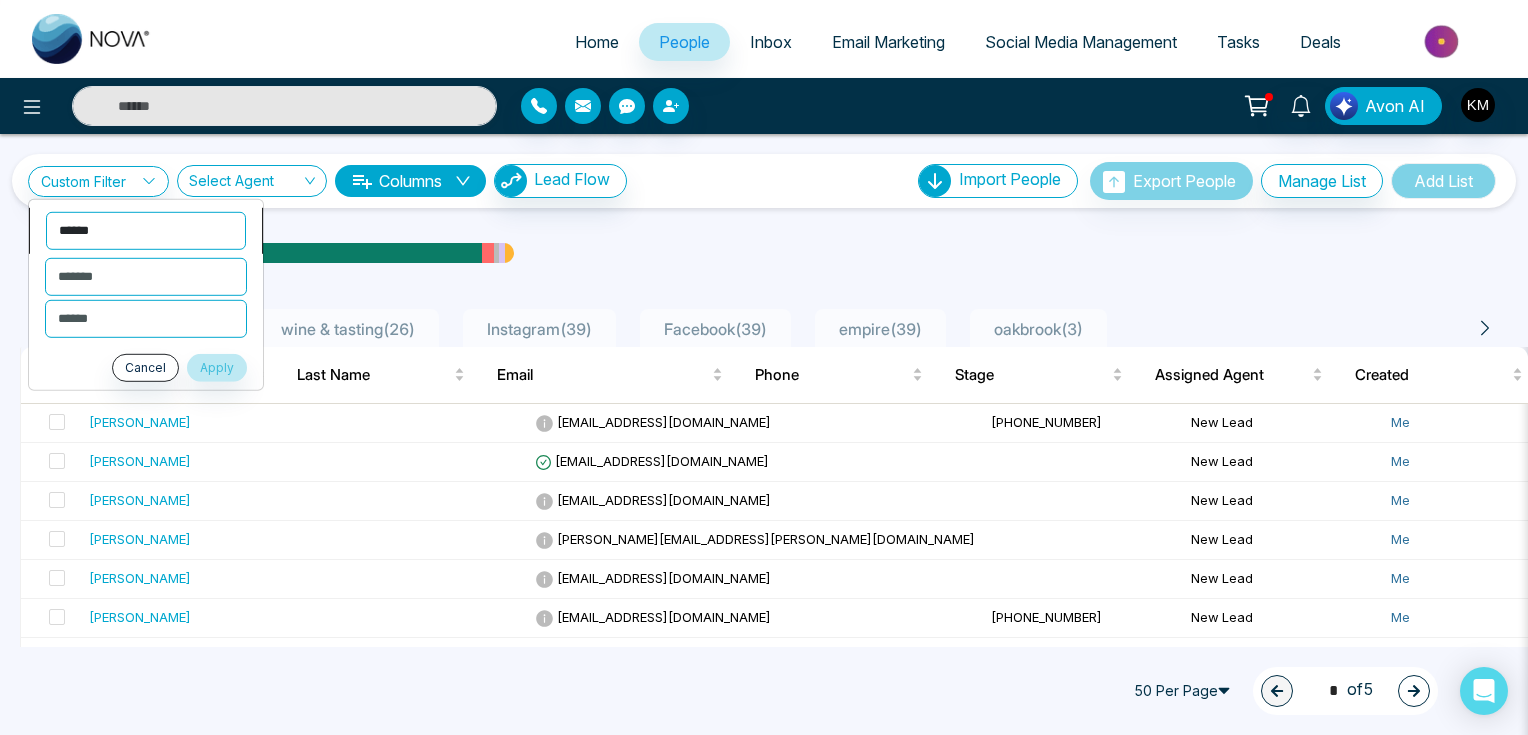 select on "****" 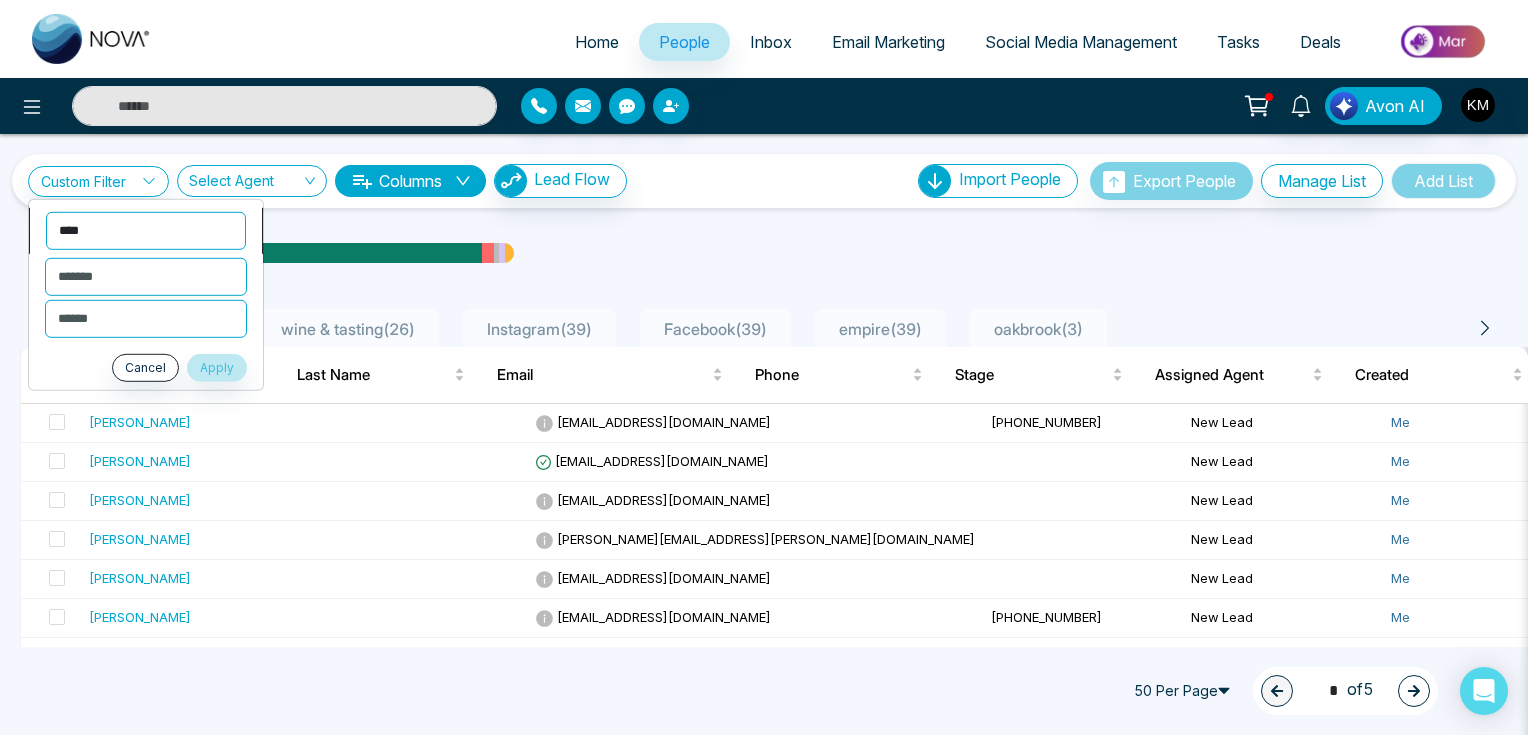 click on "**********" at bounding box center (146, 230) 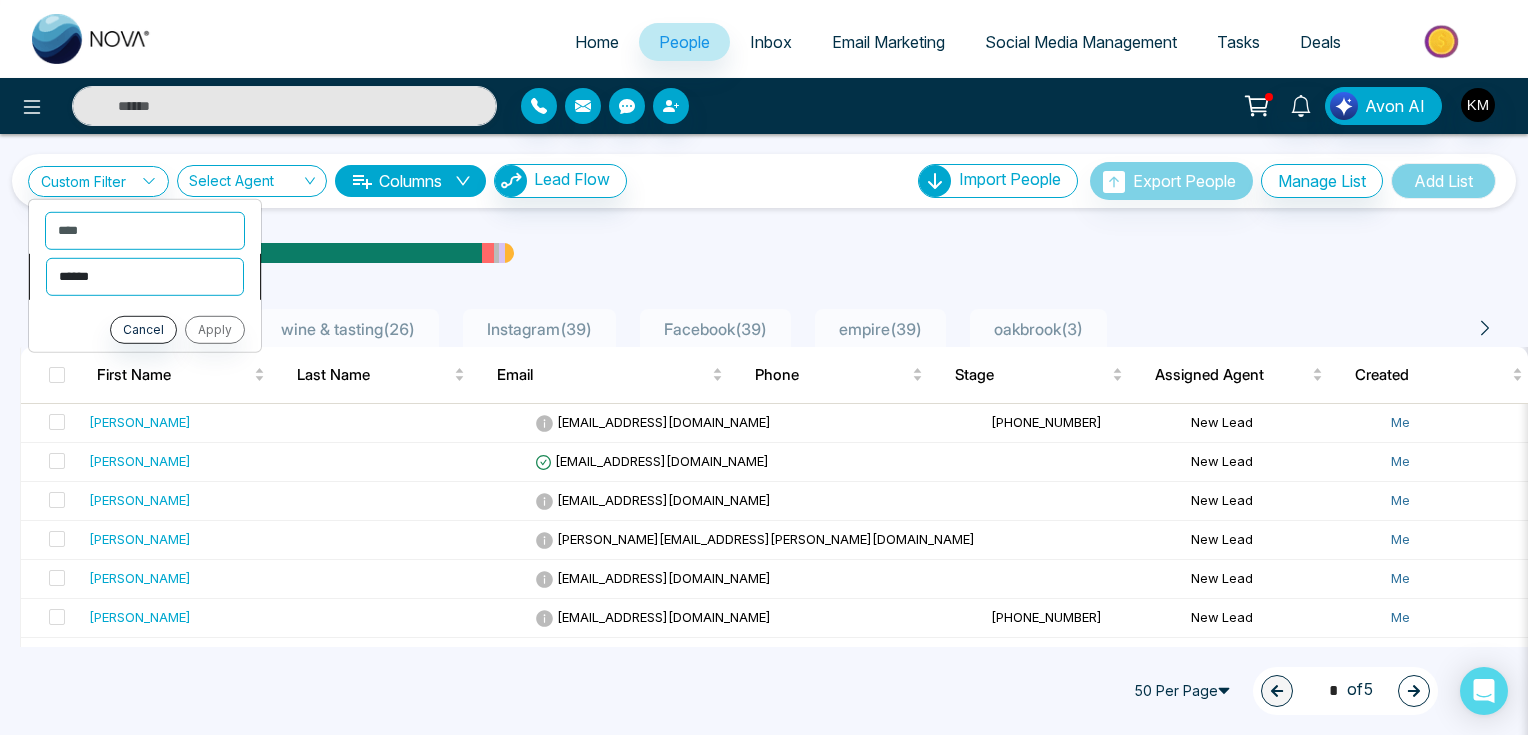 click on "**********" at bounding box center (145, 276) 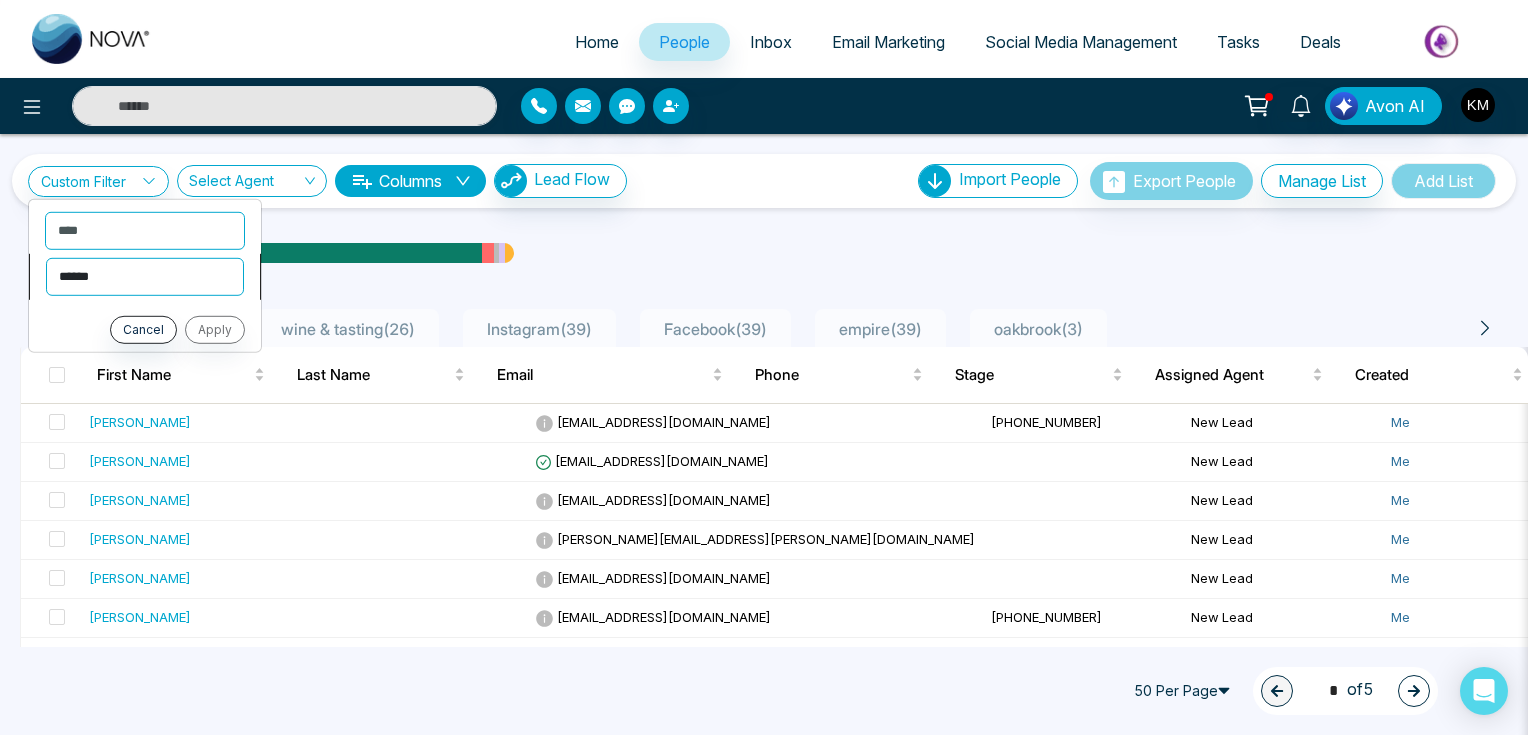 select on "*******" 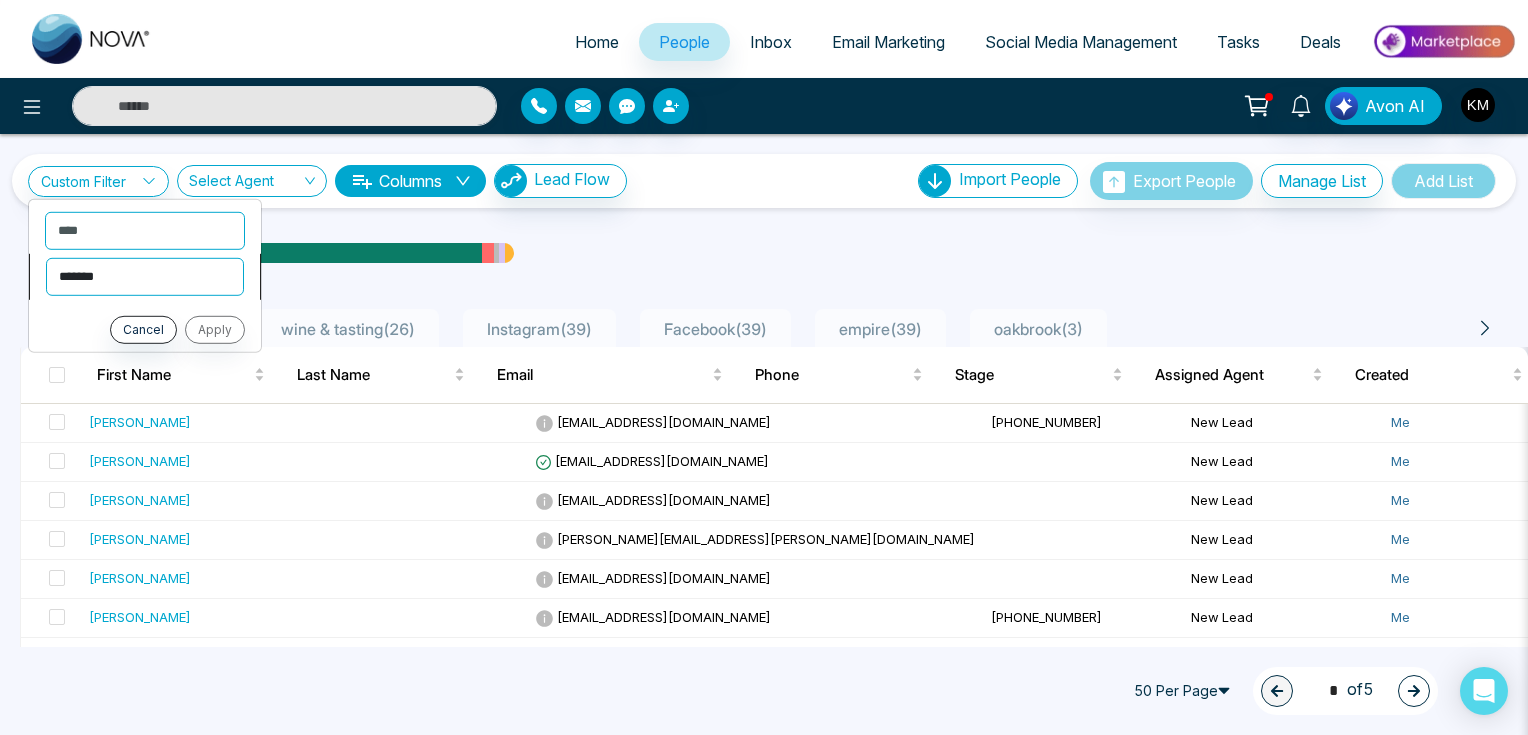 click on "**********" at bounding box center (145, 276) 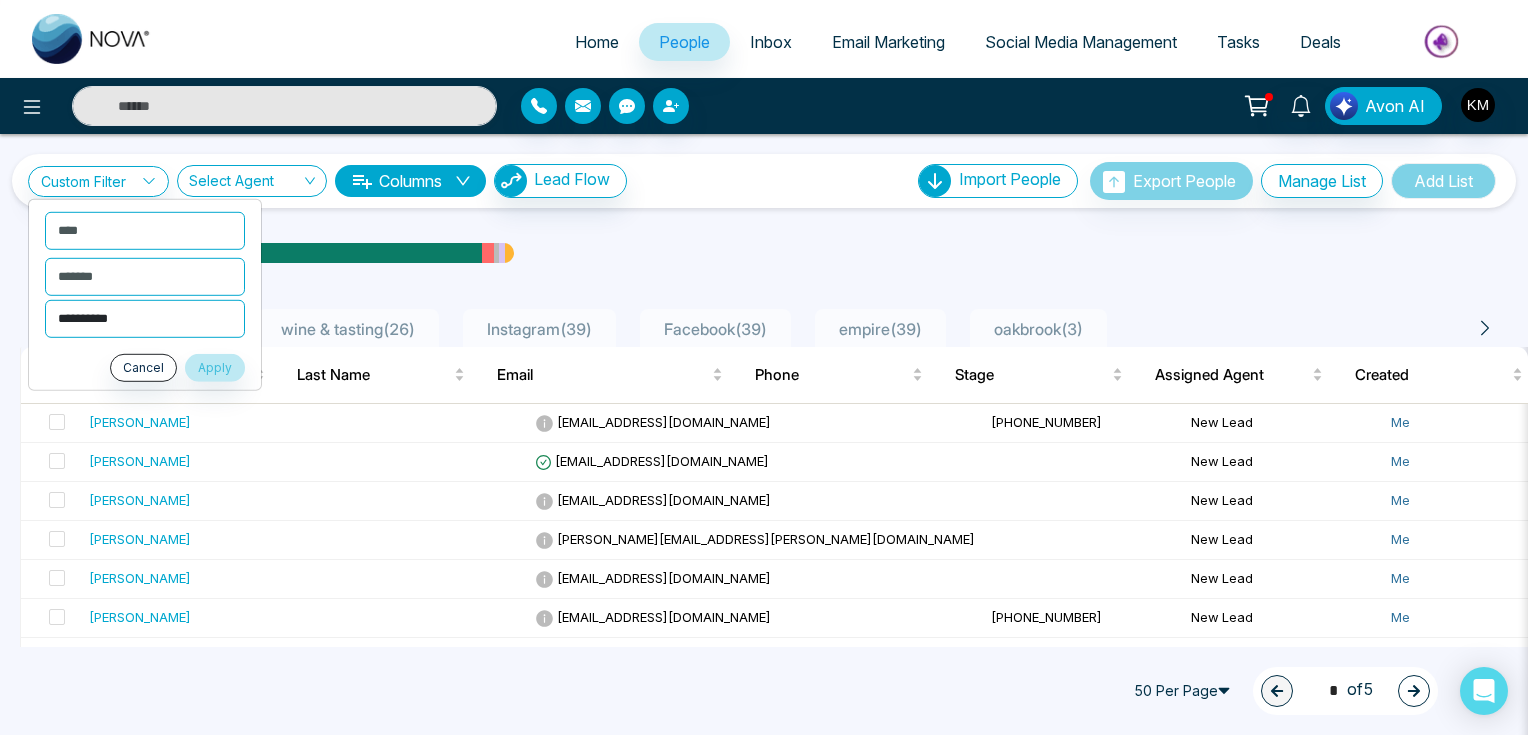 click on "**********" at bounding box center (145, 318) 